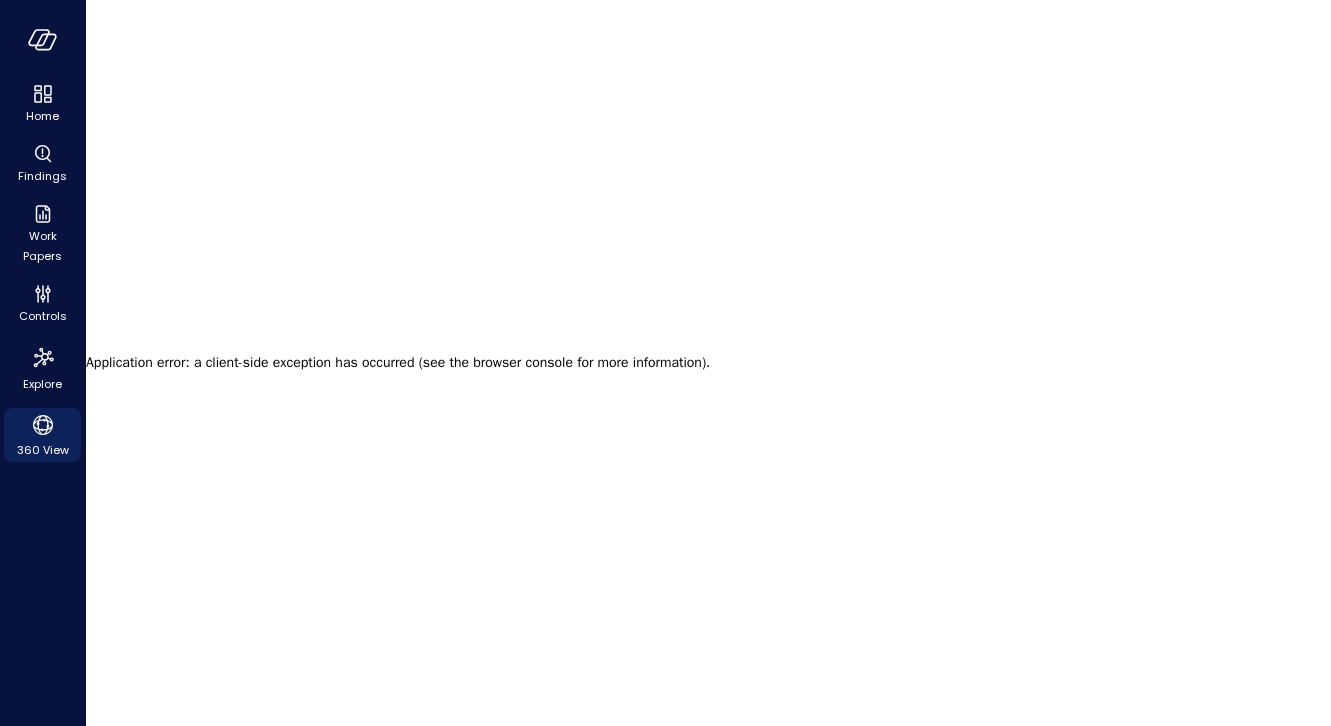 scroll, scrollTop: 0, scrollLeft: 0, axis: both 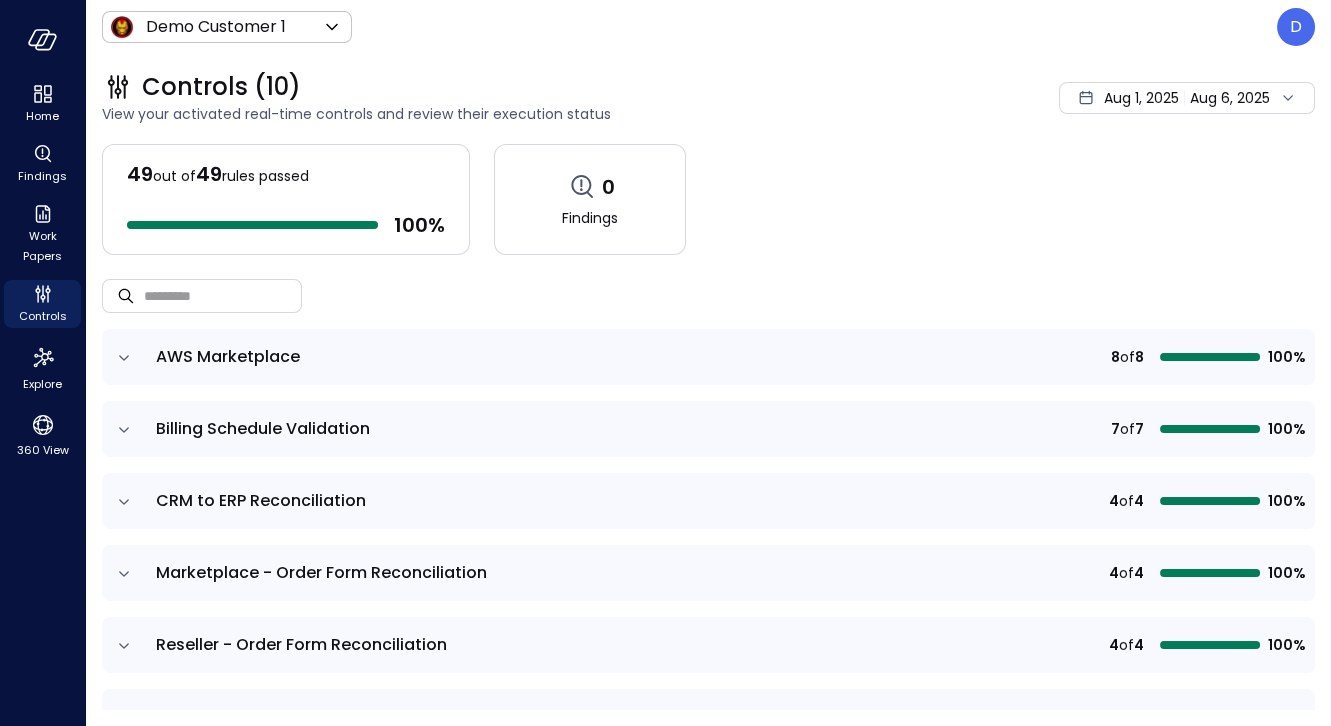 click on "Demo Customer 1 ***** ​ D" at bounding box center (708, 27) 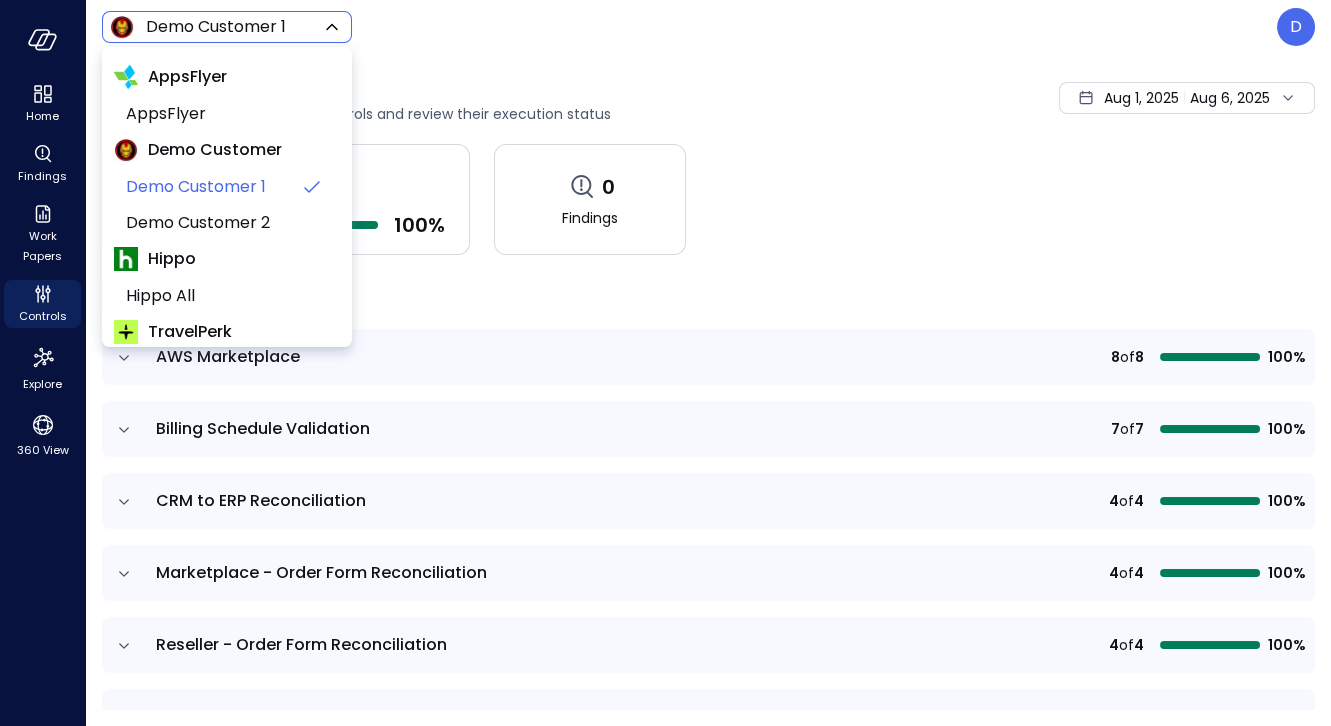 click on "Aug [DAY], [YEAR] Aug [DAY], [YEAR]" at bounding box center [665, 363] 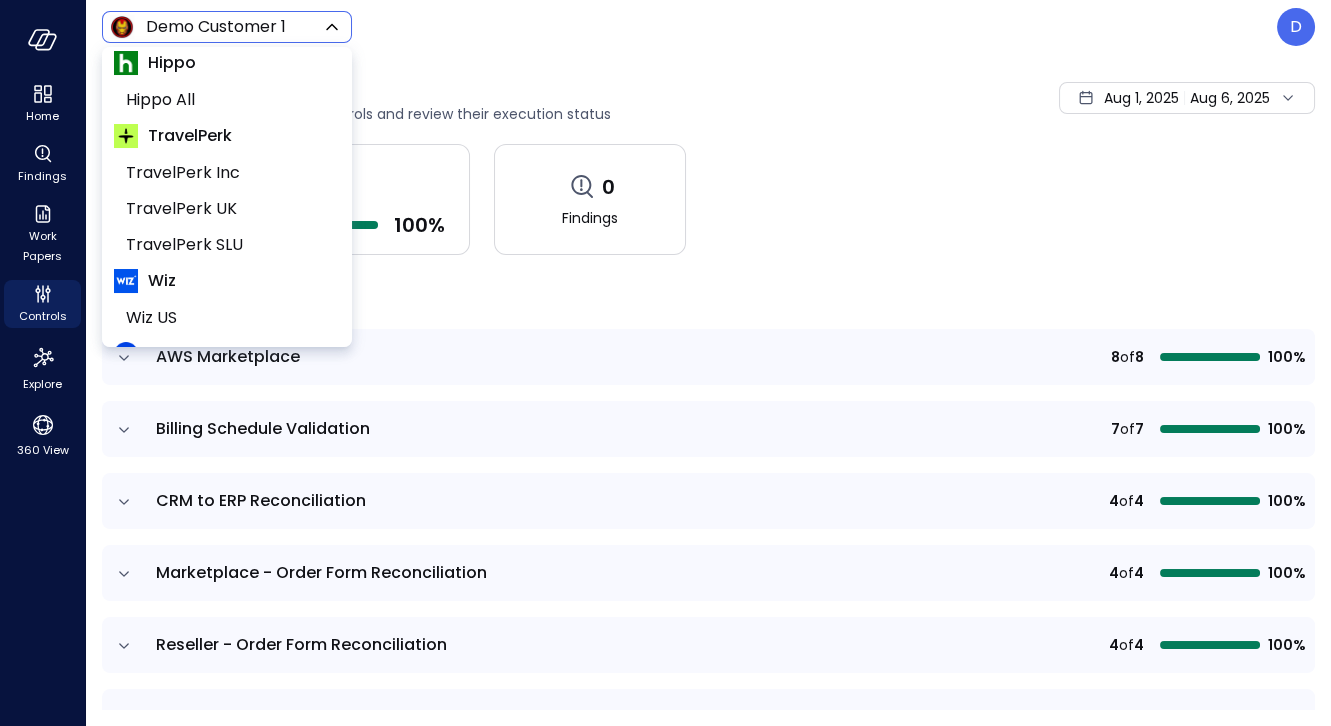 scroll, scrollTop: 249, scrollLeft: 0, axis: vertical 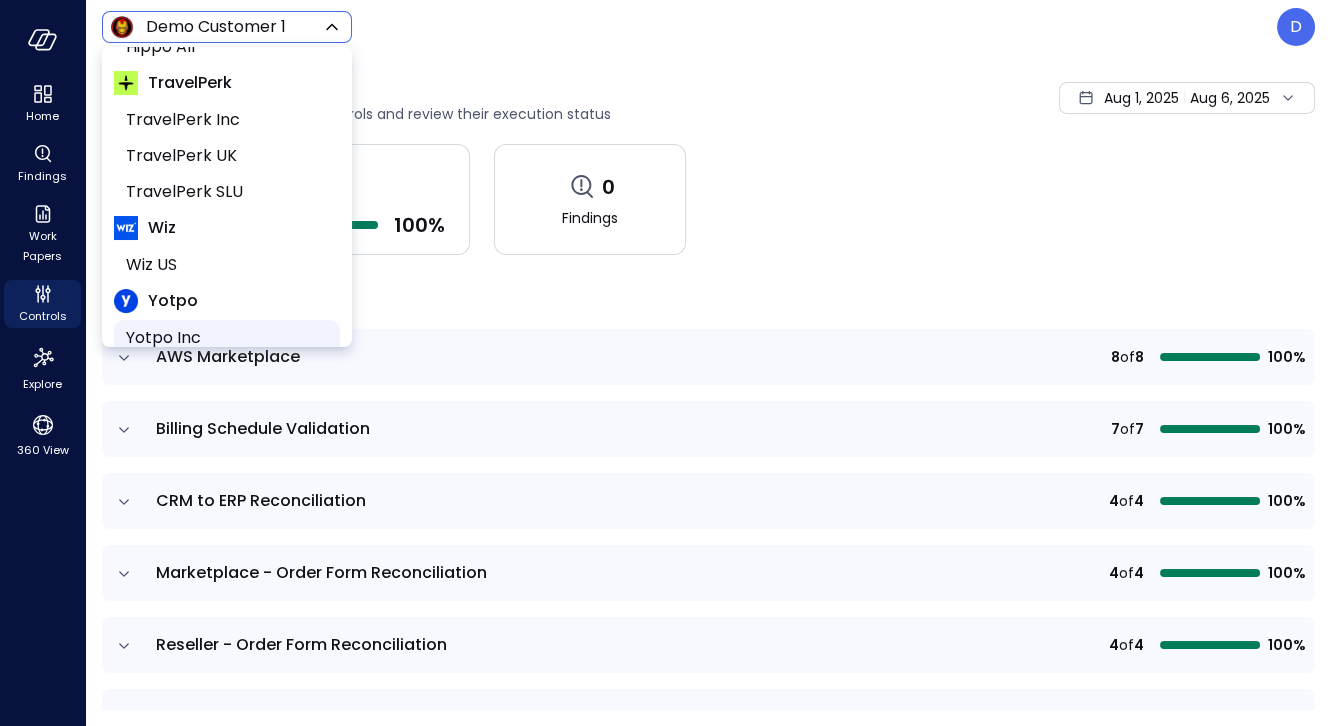 click on "Yotpo Inc" at bounding box center (225, 338) 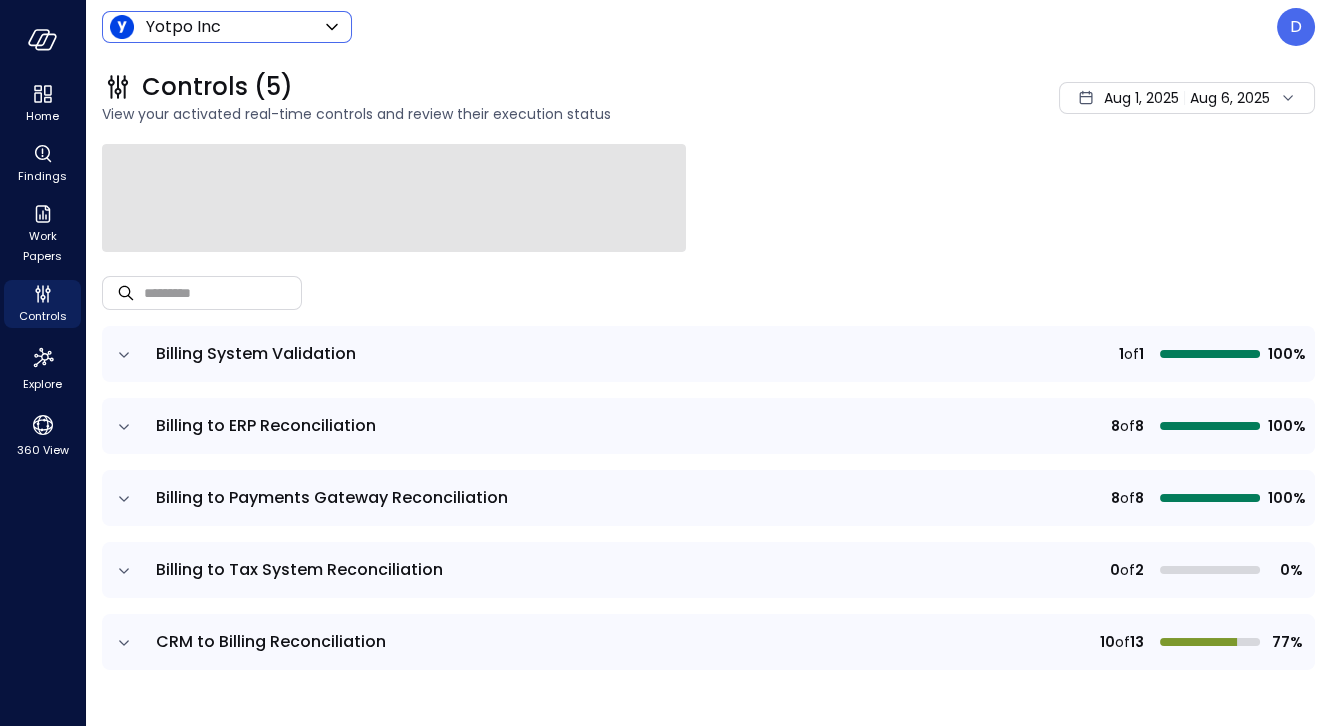 click 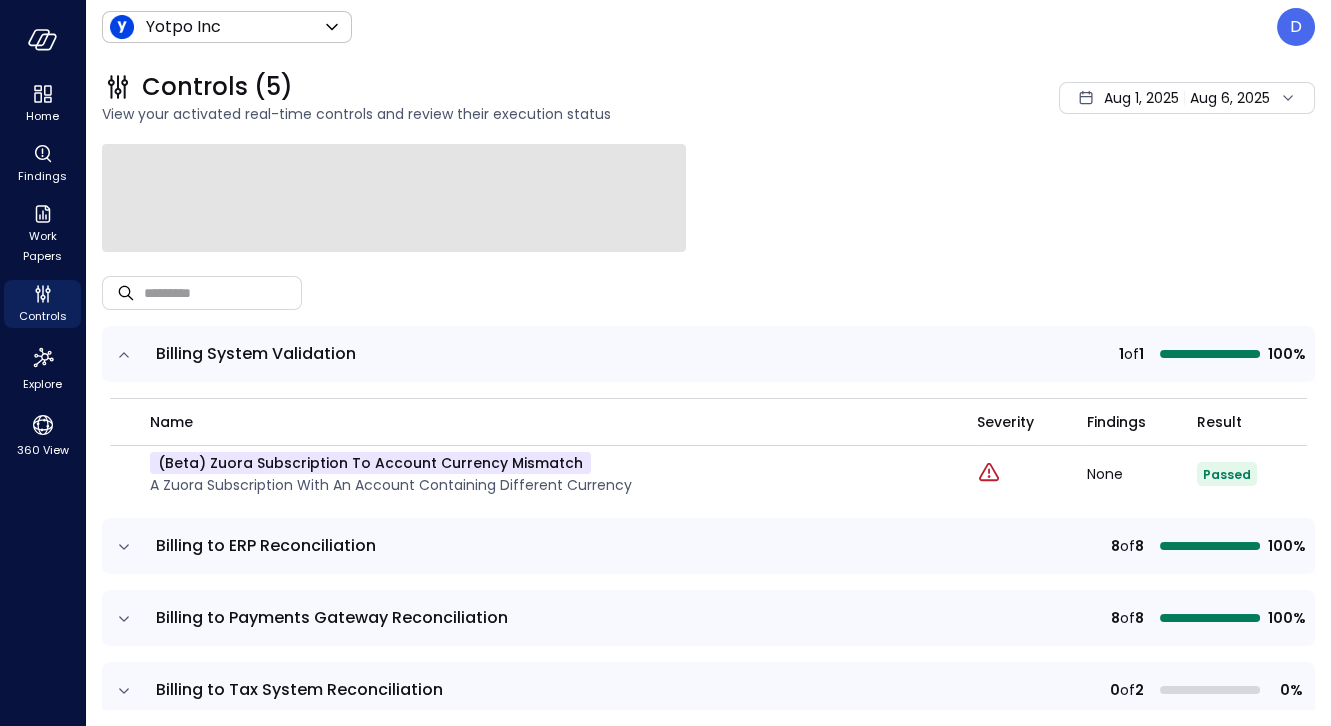 click 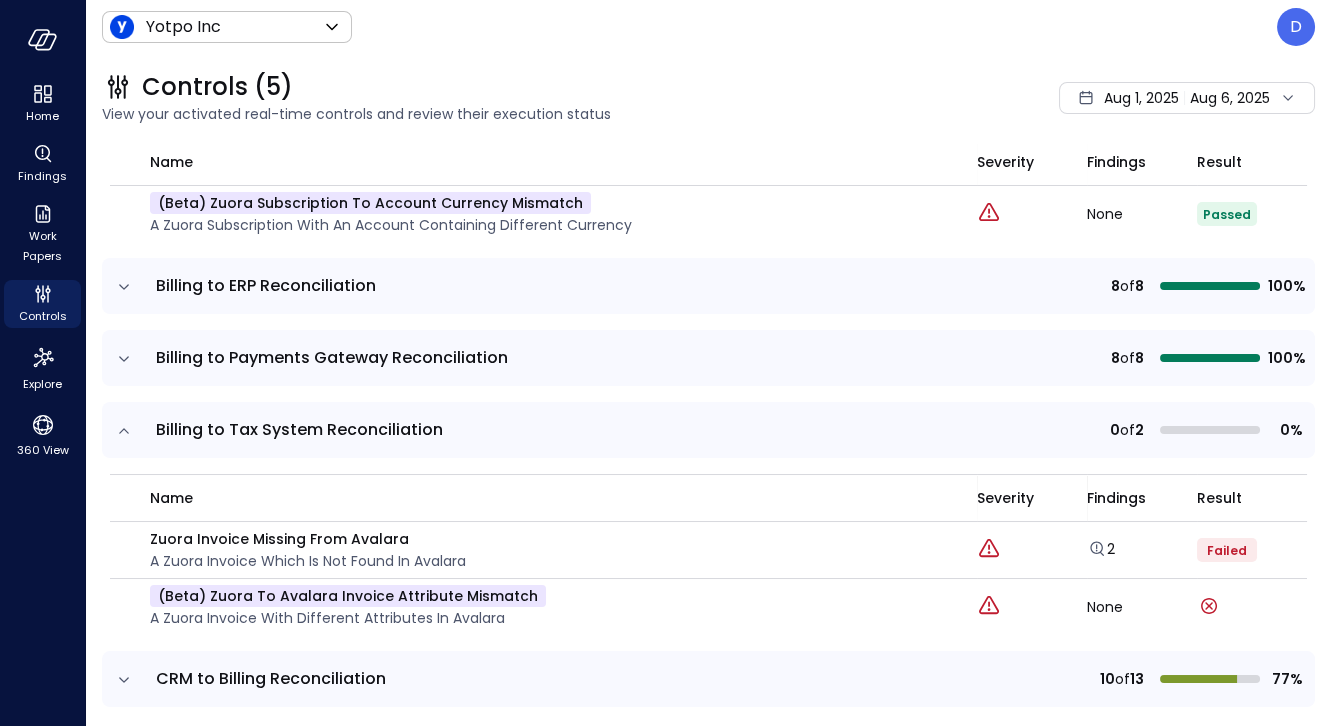 scroll, scrollTop: 259, scrollLeft: 0, axis: vertical 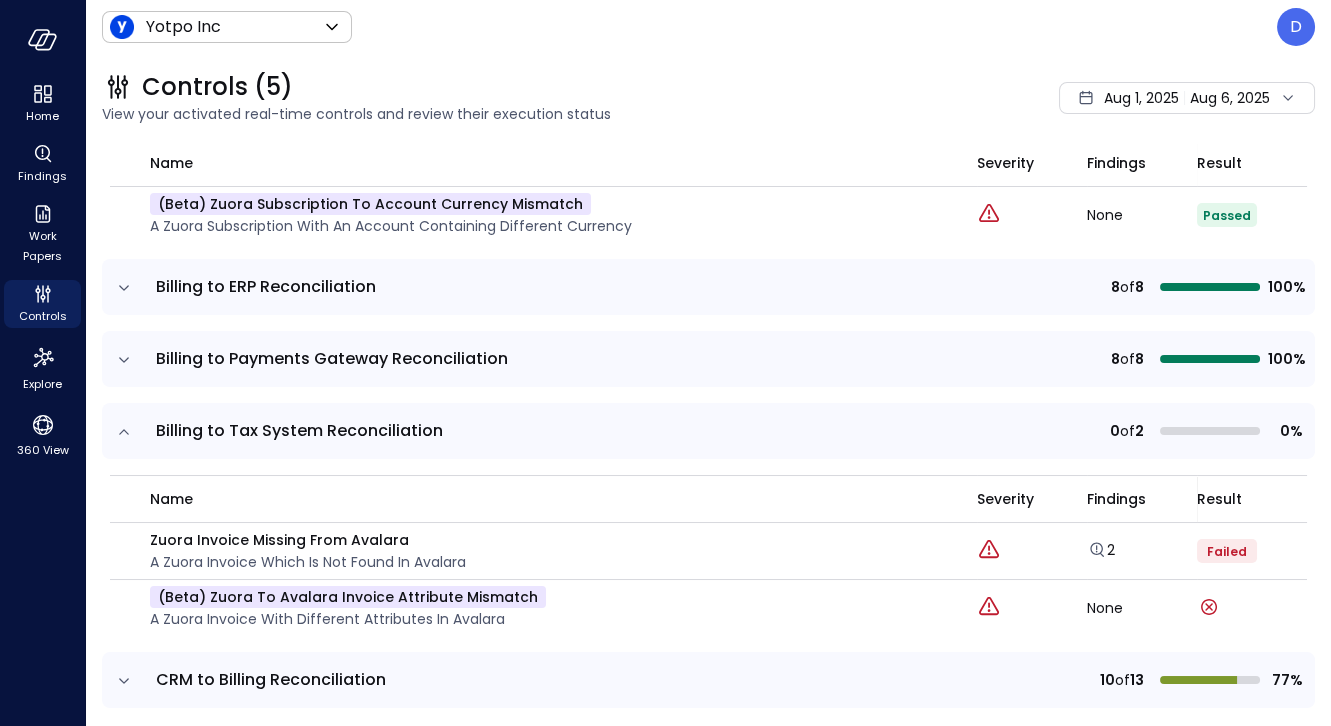 click 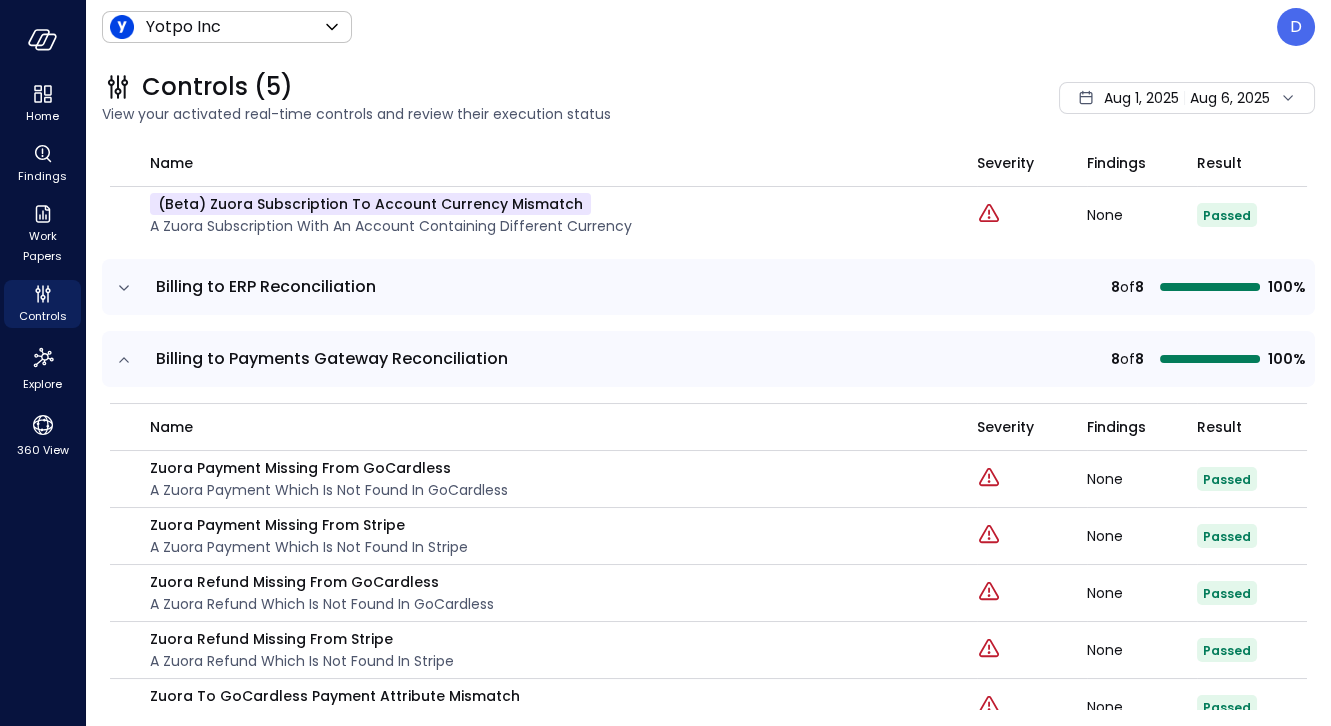 click 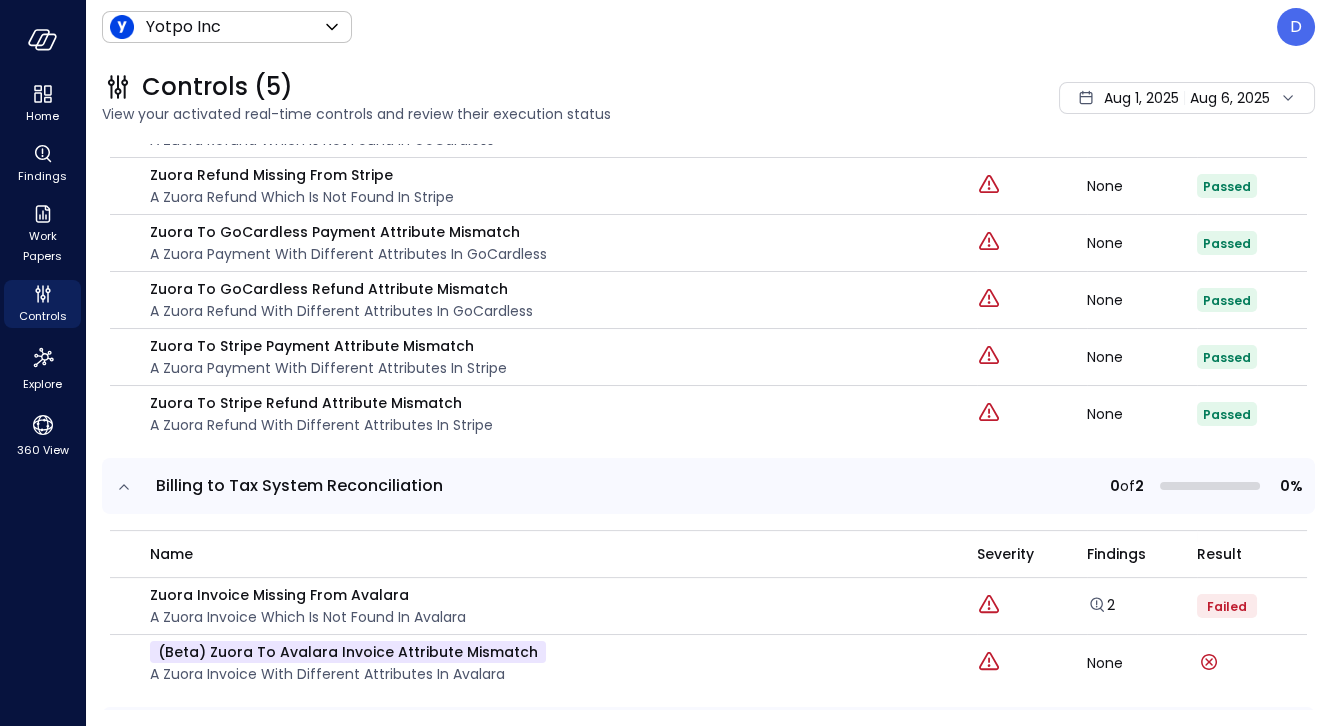 scroll, scrollTop: 1309, scrollLeft: 0, axis: vertical 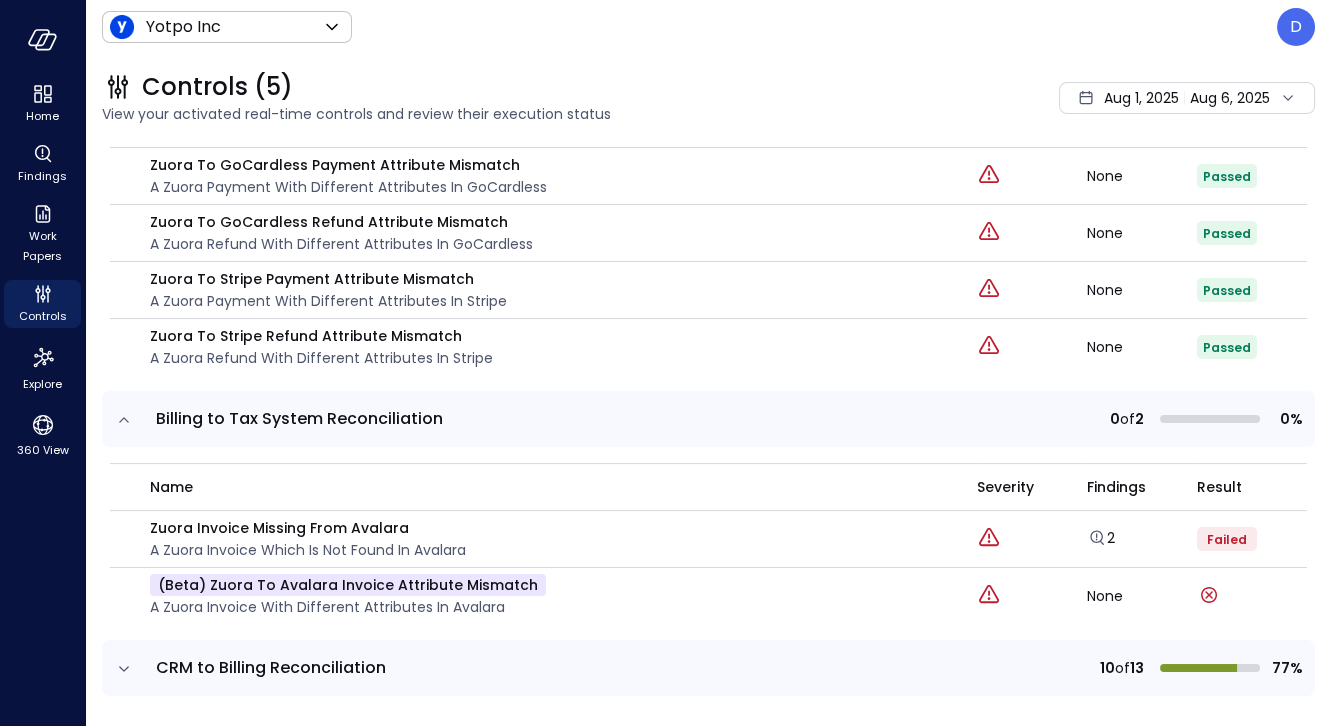 click 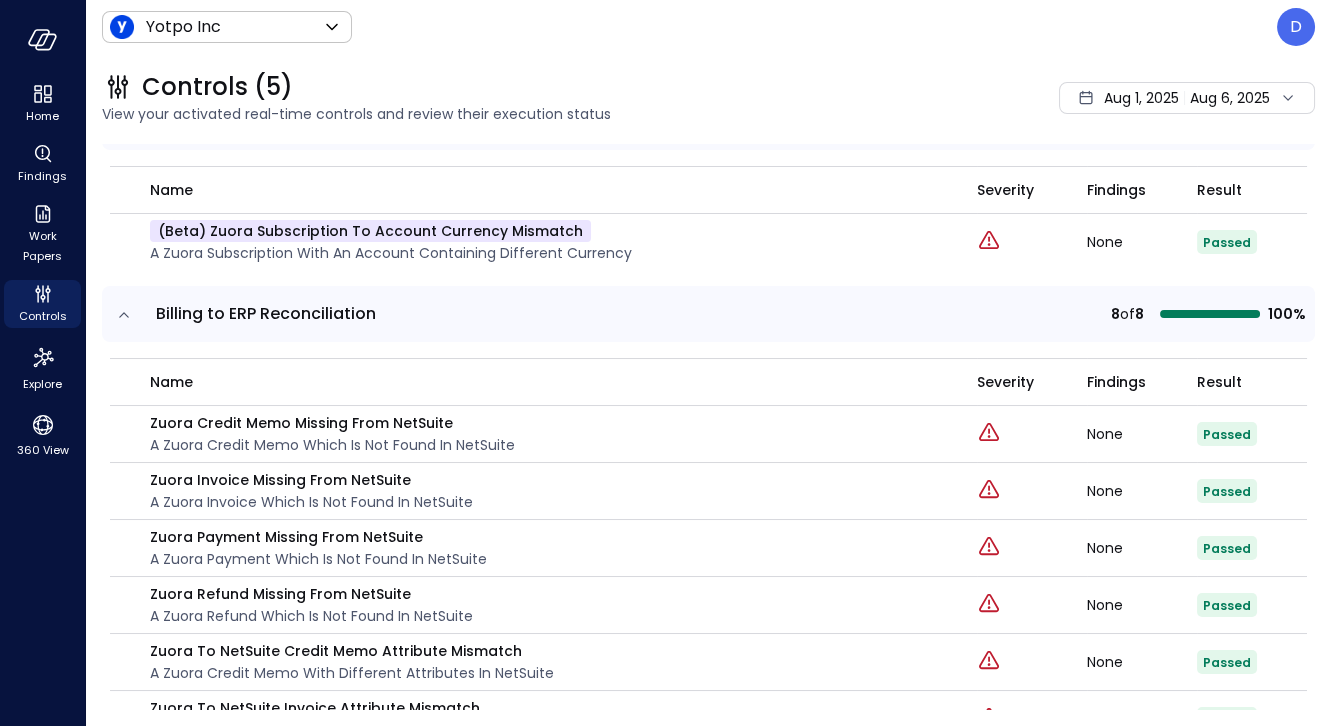 scroll, scrollTop: 0, scrollLeft: 0, axis: both 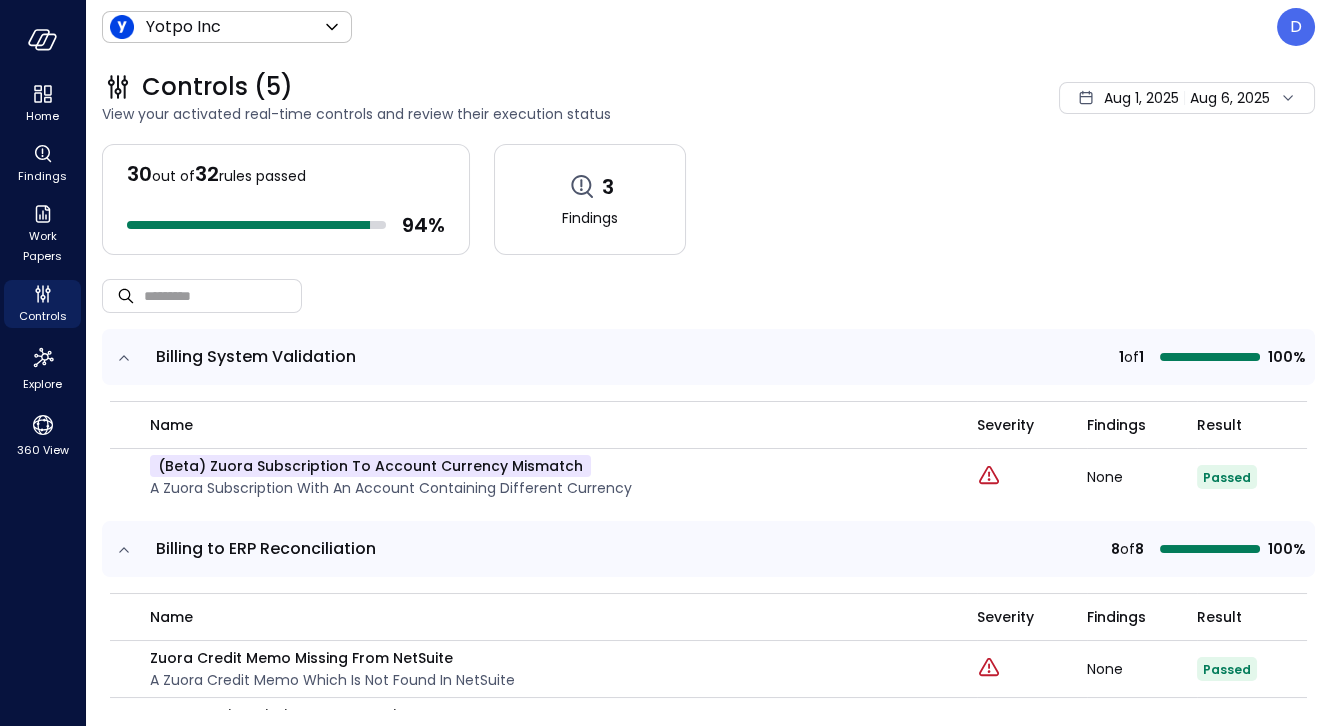 click on "Yotpo Inc ****** ​ D" at bounding box center [708, 27] 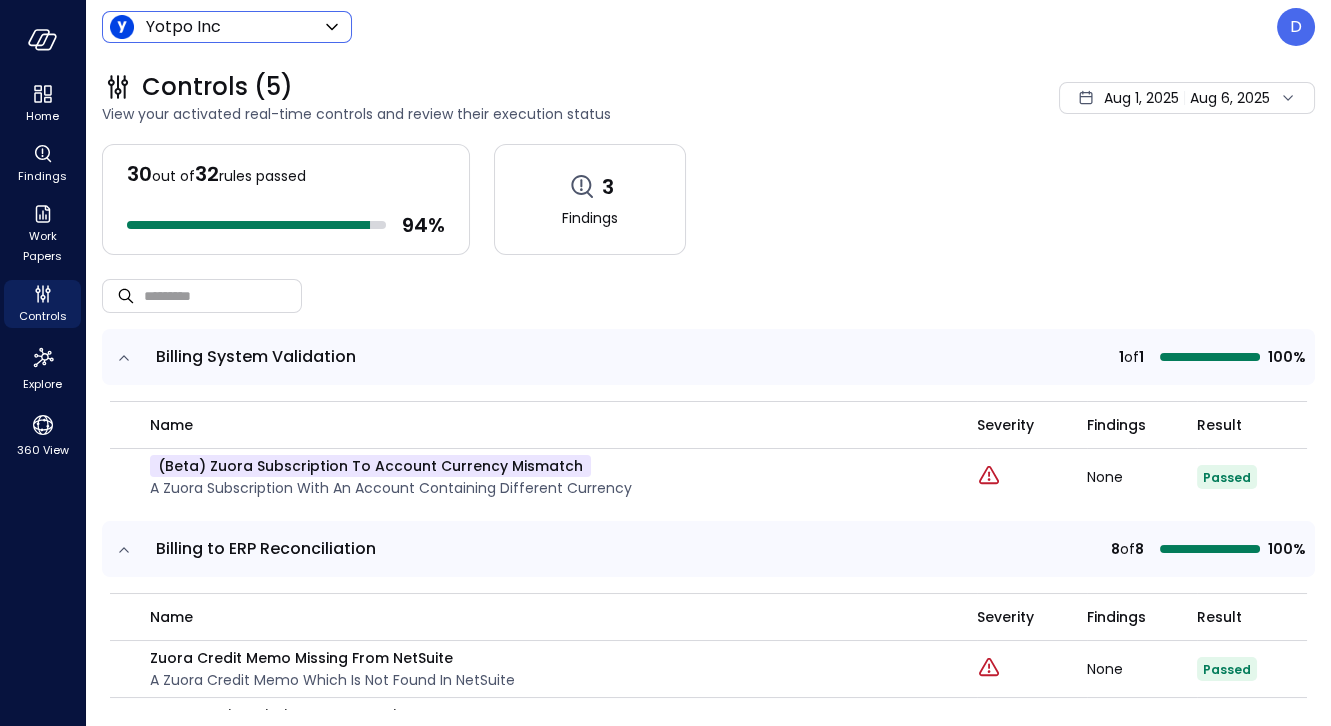 click on "Aug [DAY], [YEAR] Aug [DAY], [YEAR]" at bounding box center (665, 363) 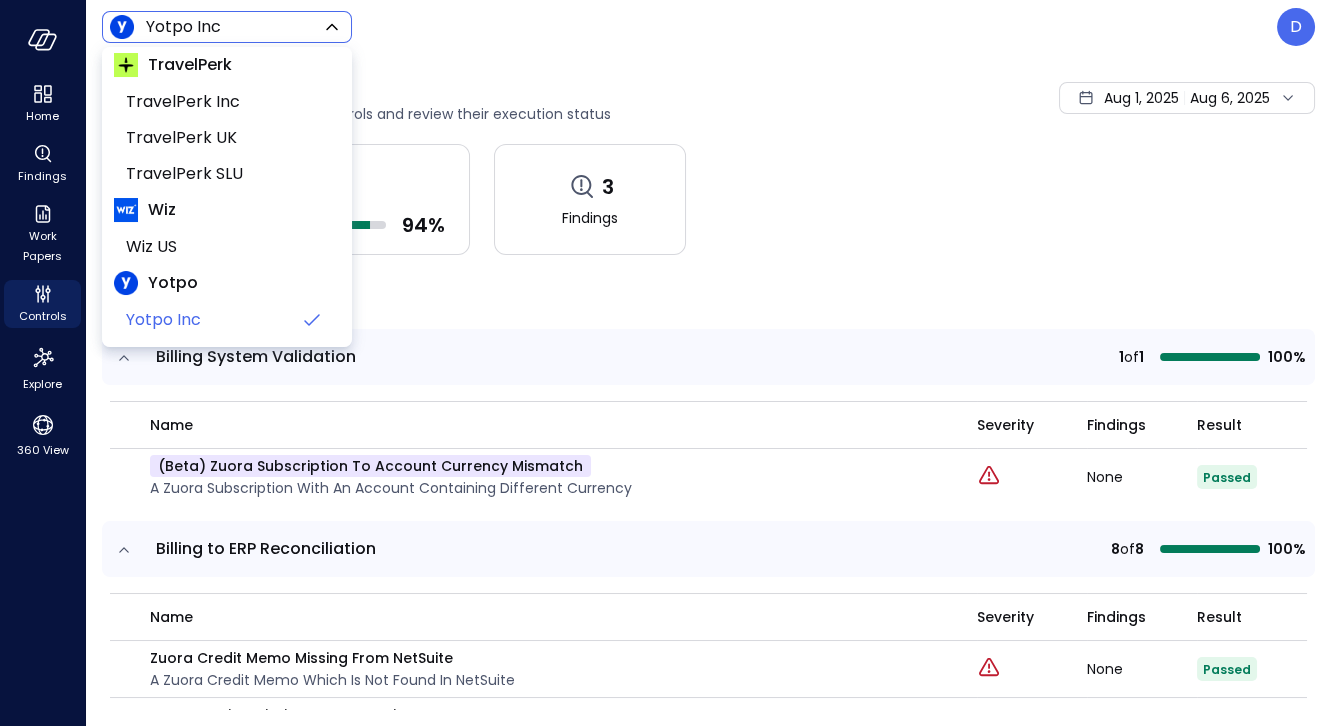 scroll, scrollTop: 268, scrollLeft: 0, axis: vertical 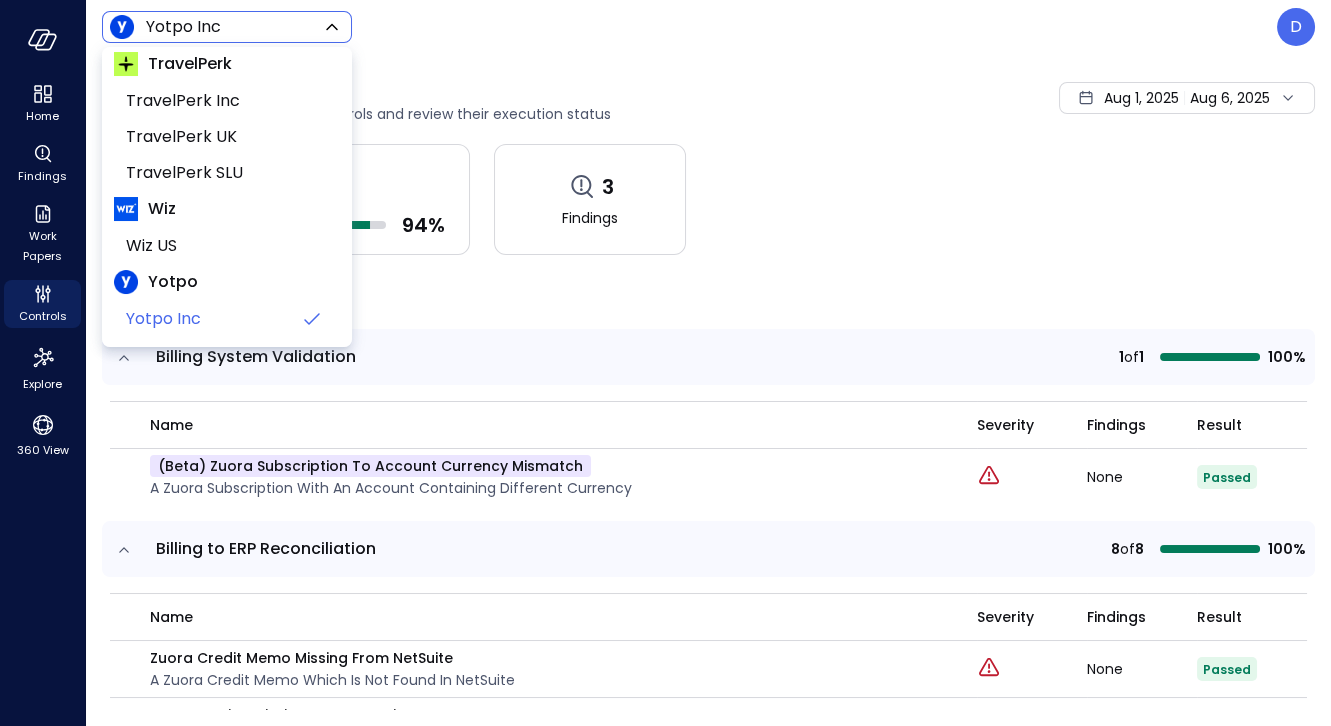 click on "Wiz US" at bounding box center [227, 246] 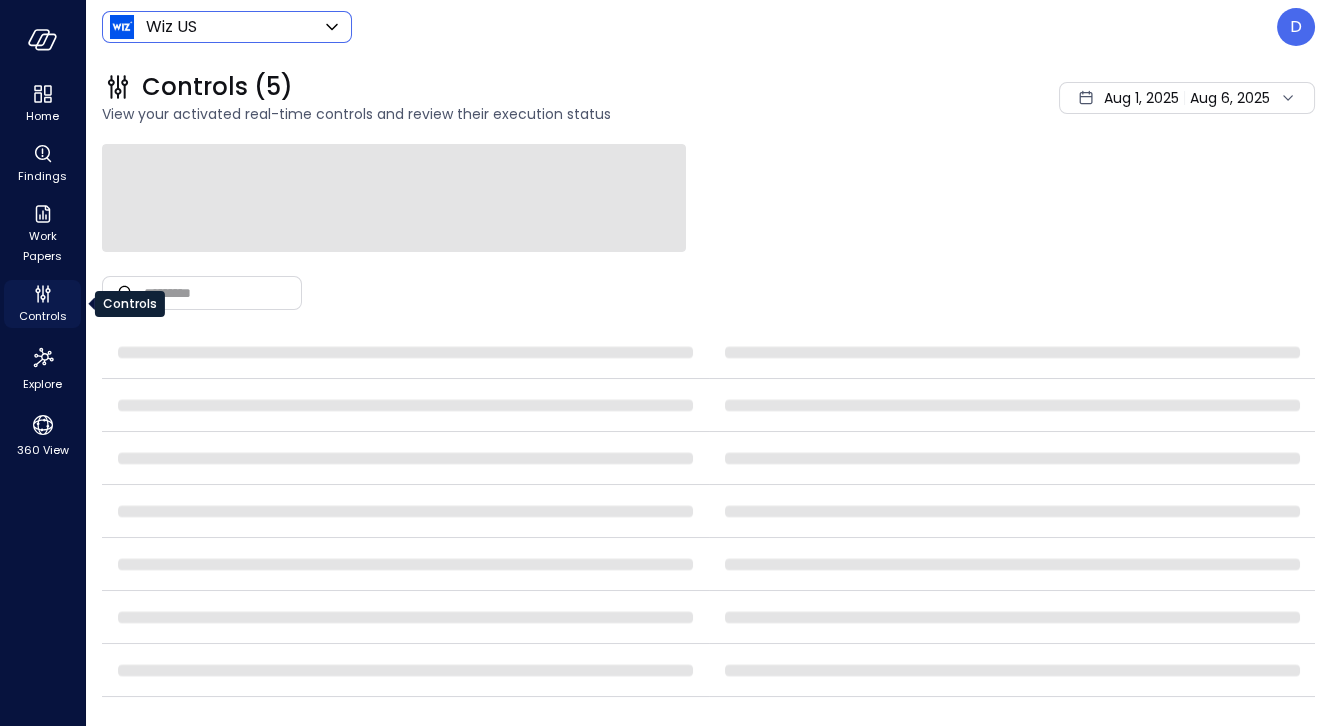 click on "Controls" at bounding box center [43, 316] 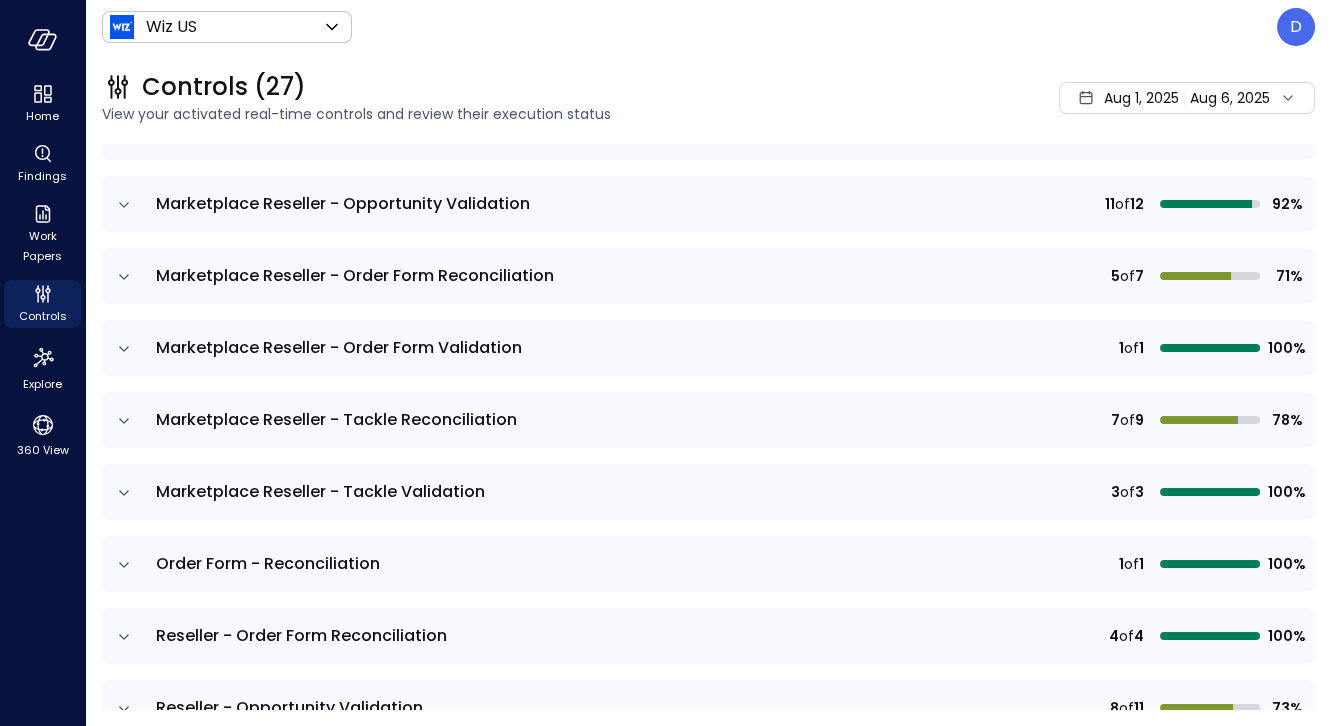 scroll, scrollTop: 1561, scrollLeft: 0, axis: vertical 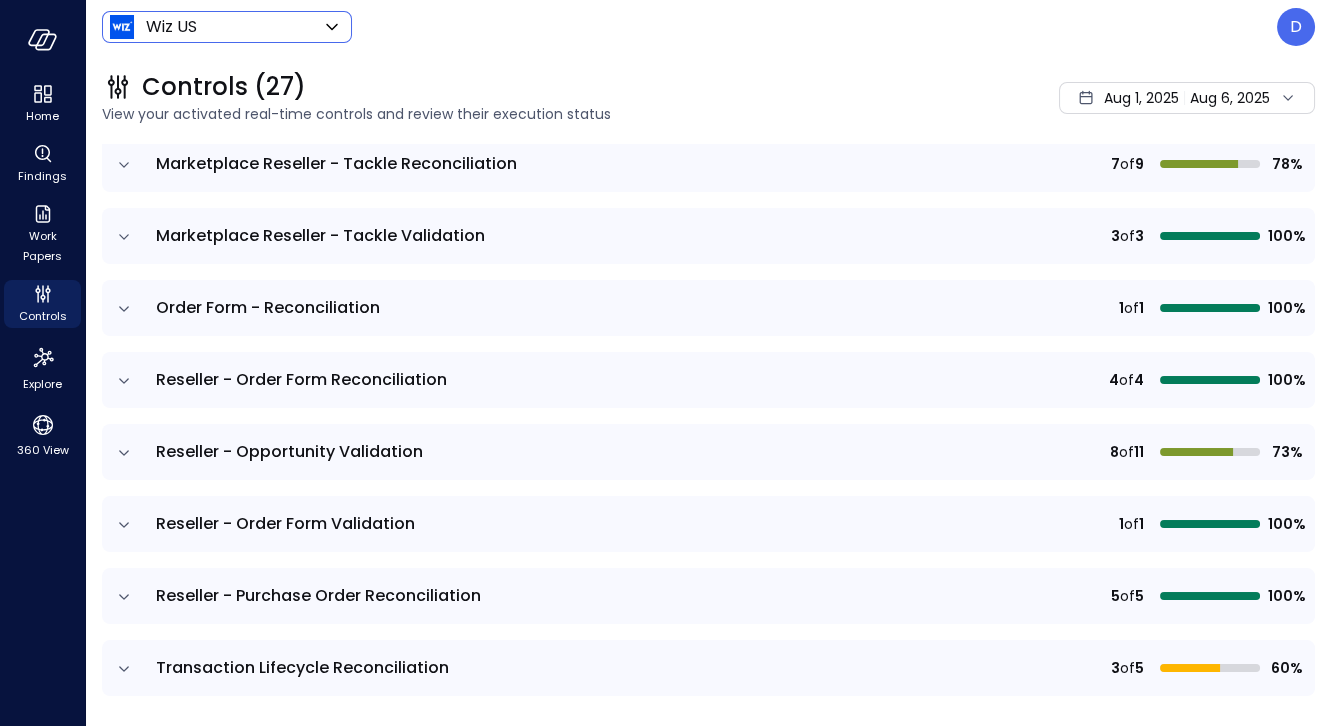 click on "Aug [DAY], [YEAR] Aug [DAY], [YEAR]" at bounding box center [665, 363] 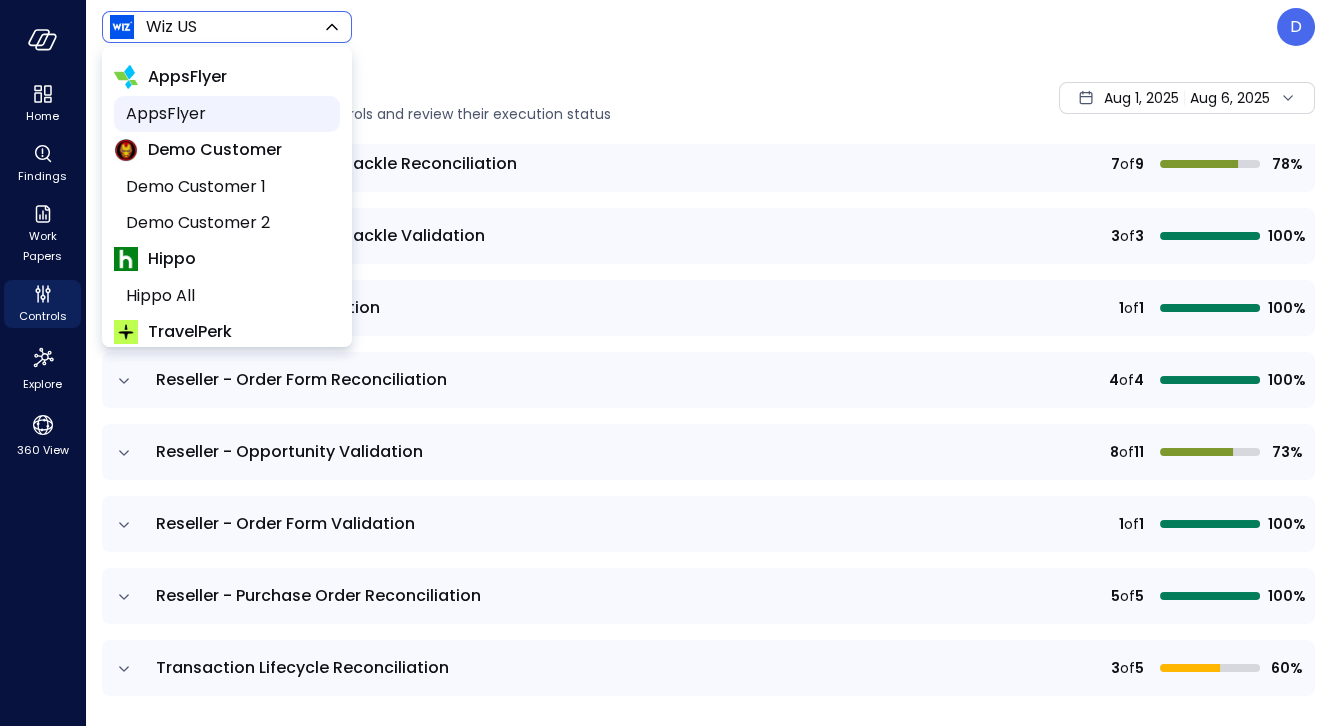 click on "AppsFlyer" at bounding box center [225, 114] 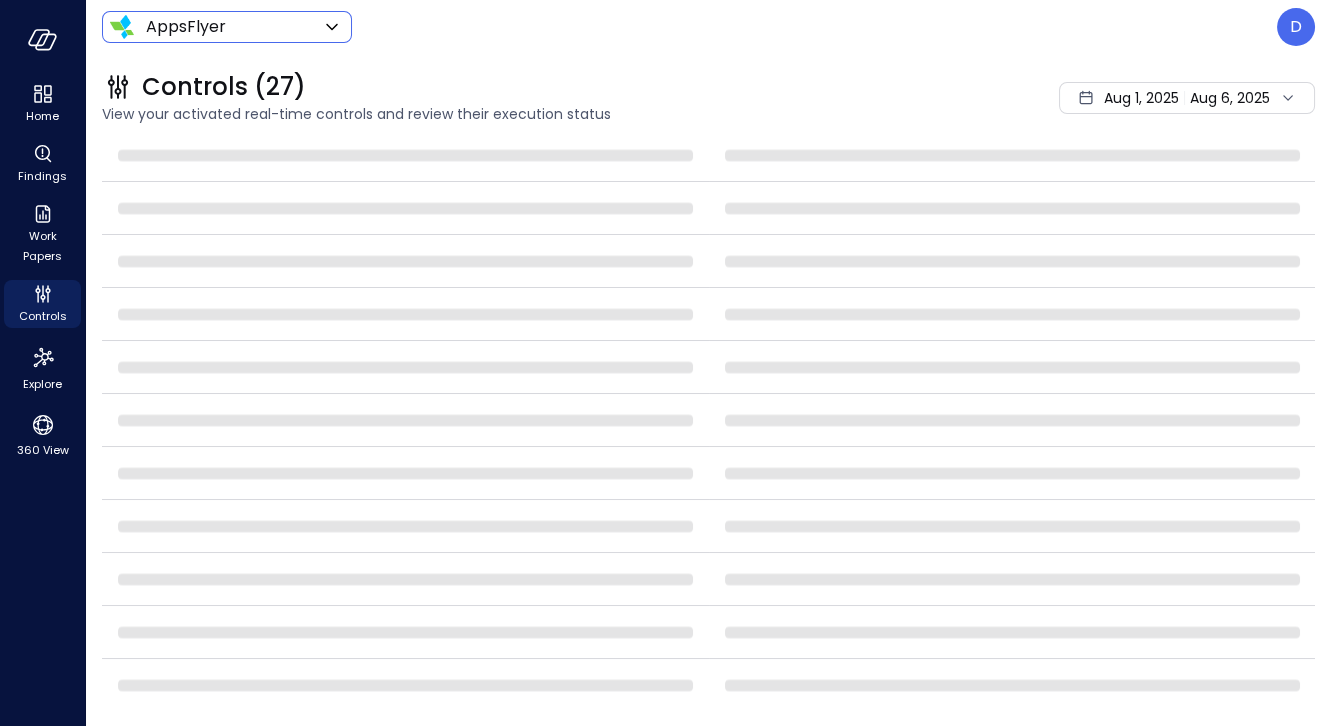 scroll, scrollTop: 265, scrollLeft: 0, axis: vertical 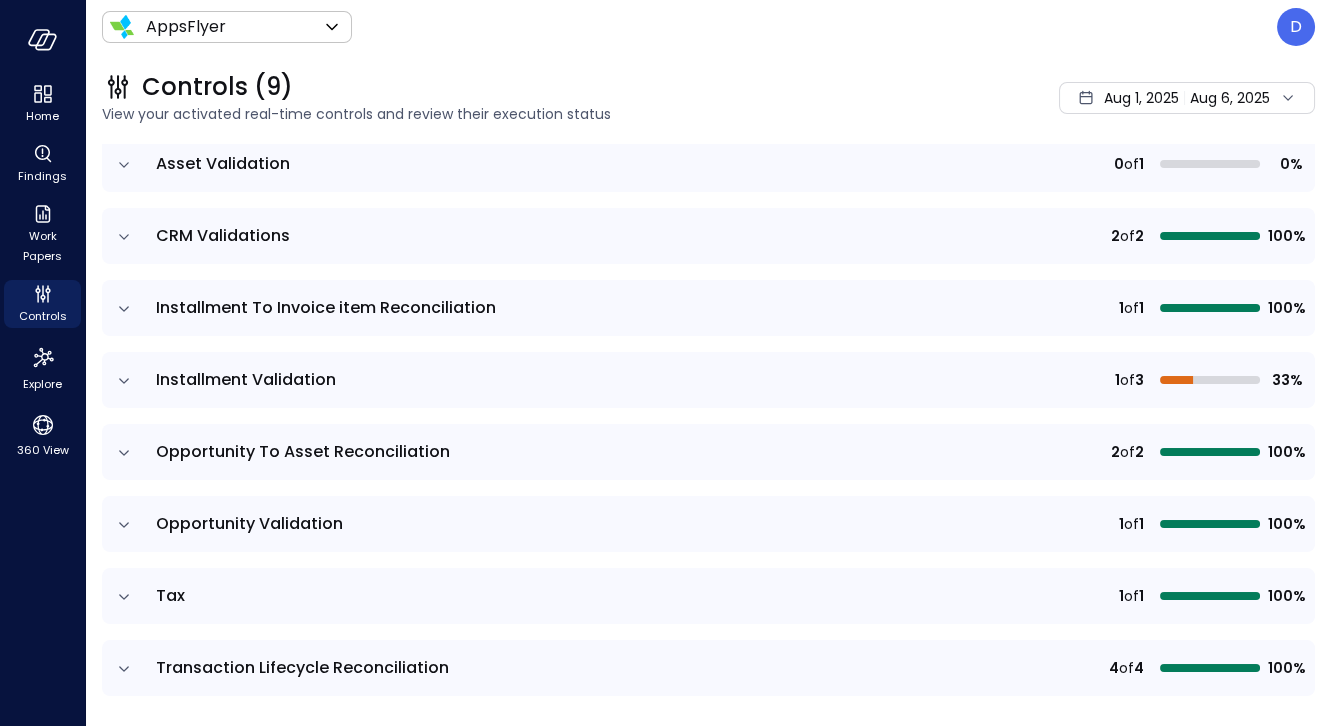 click 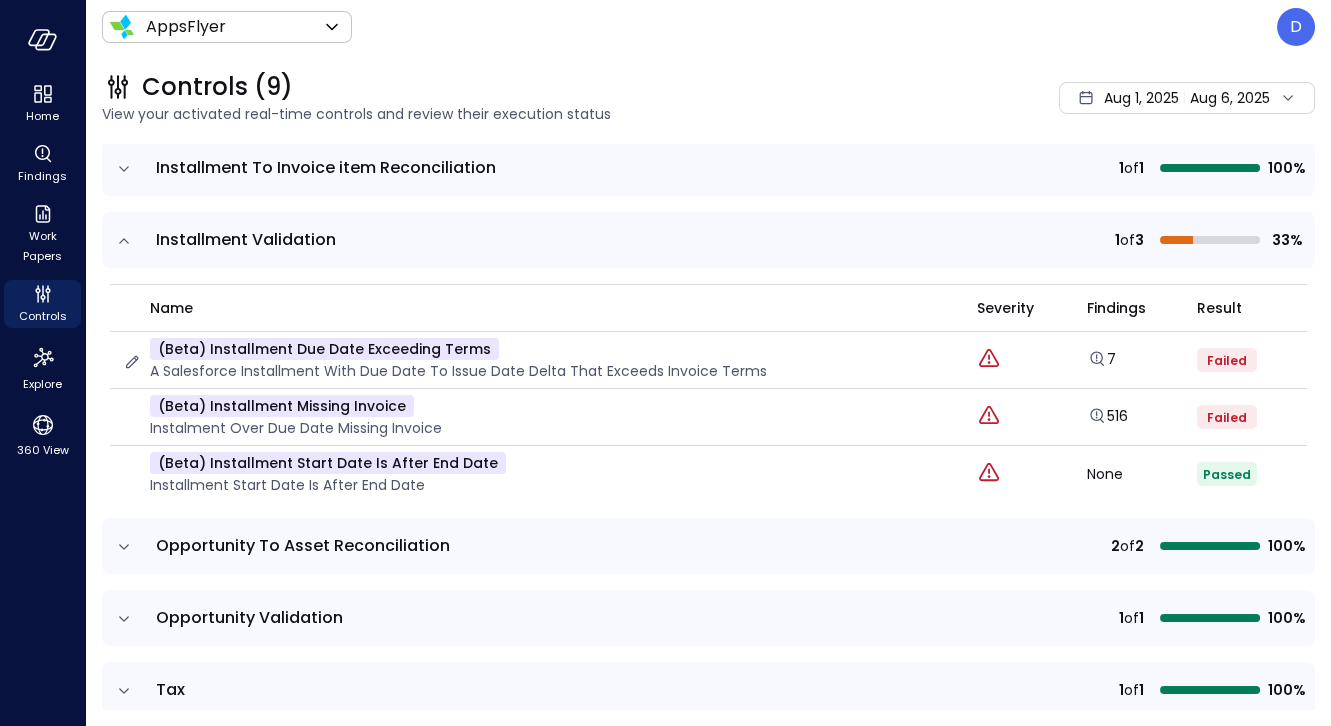 scroll, scrollTop: 461, scrollLeft: 0, axis: vertical 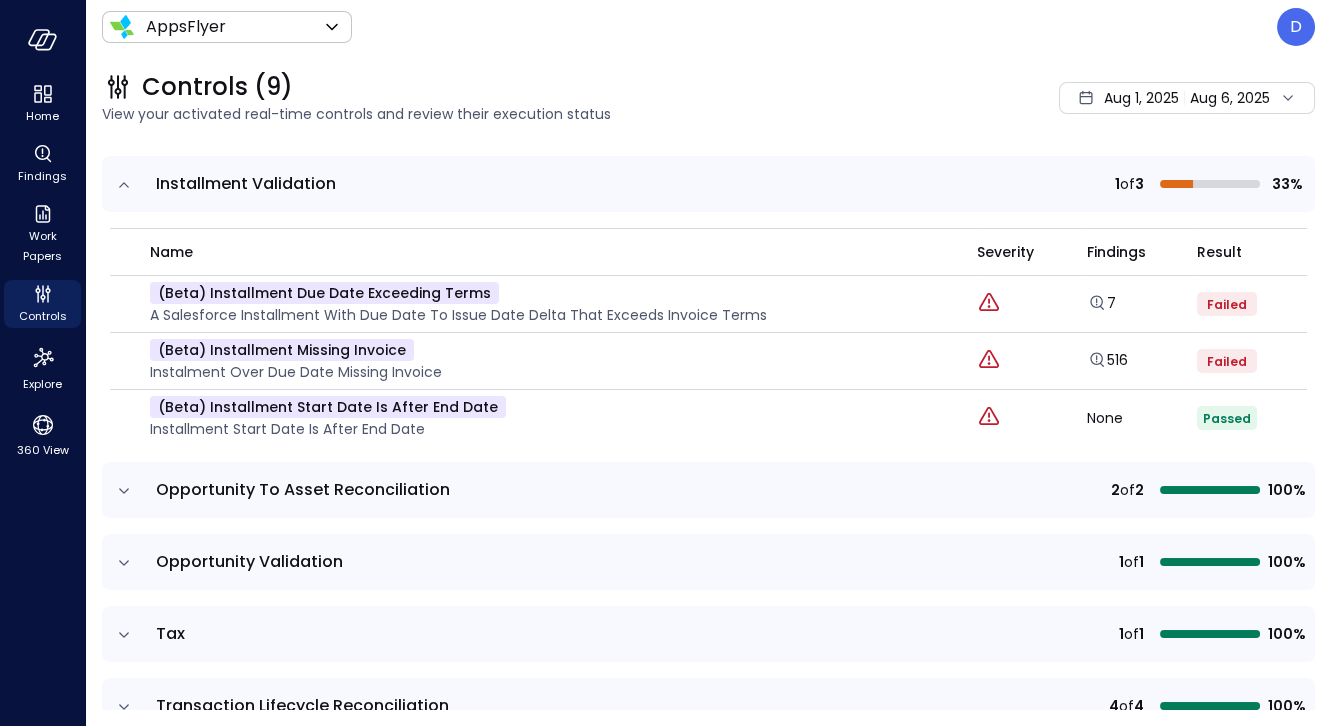 click 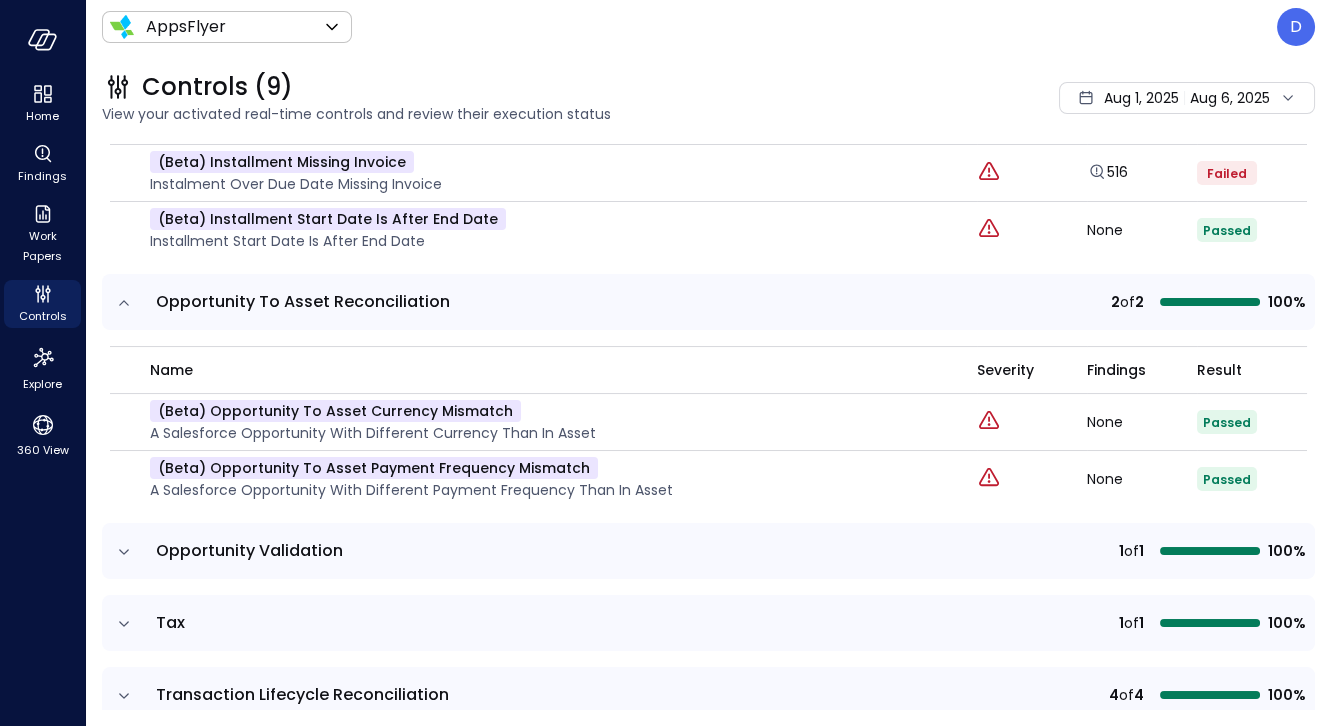scroll, scrollTop: 676, scrollLeft: 0, axis: vertical 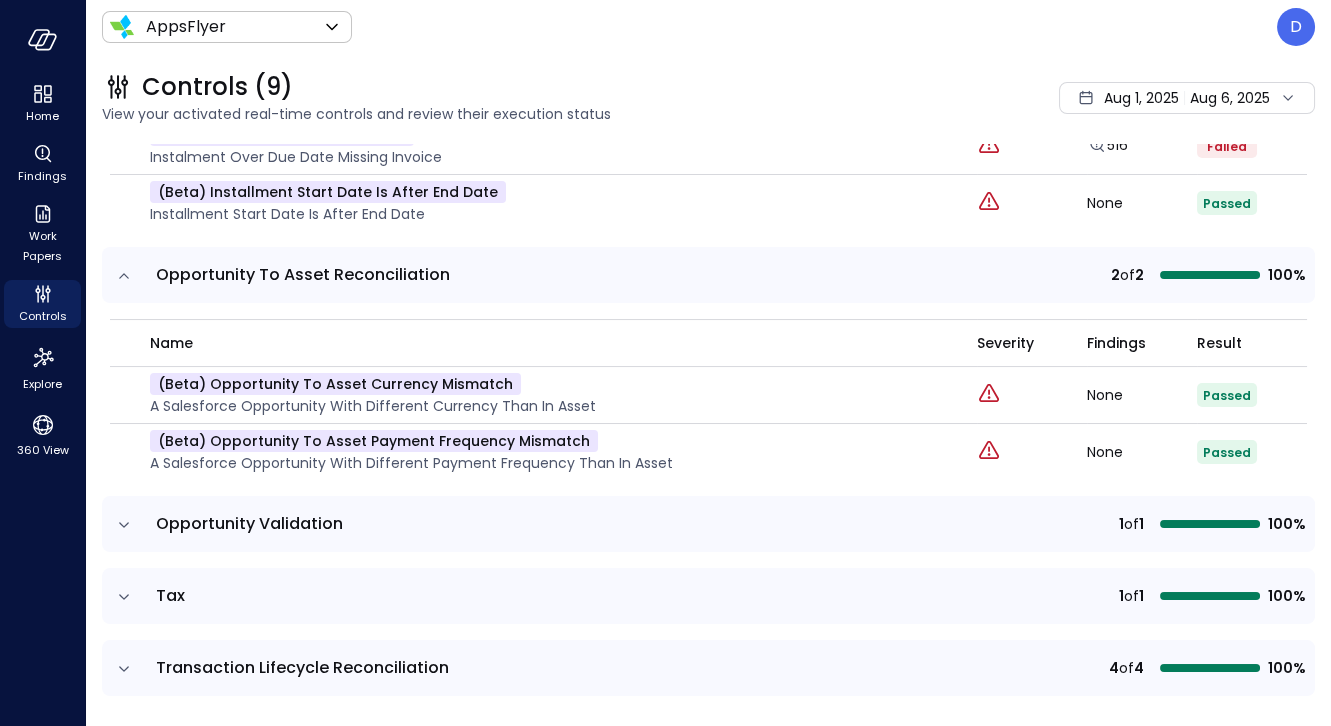 click on "Controls (9) View your activated real-time controls and review their execution status Aug [DAY], [YEAR] Aug [DAY], [YEAR]" at bounding box center (700, 98) 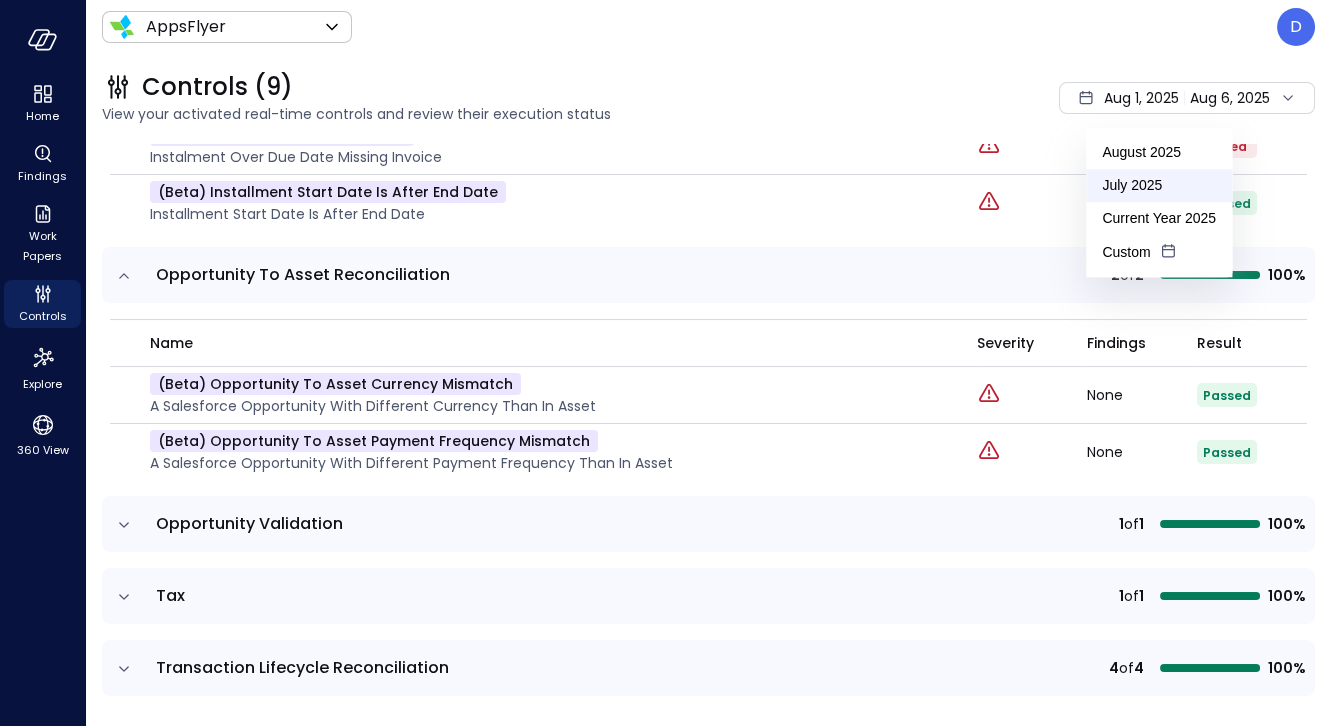 click on "July 2025" at bounding box center (1159, 185) 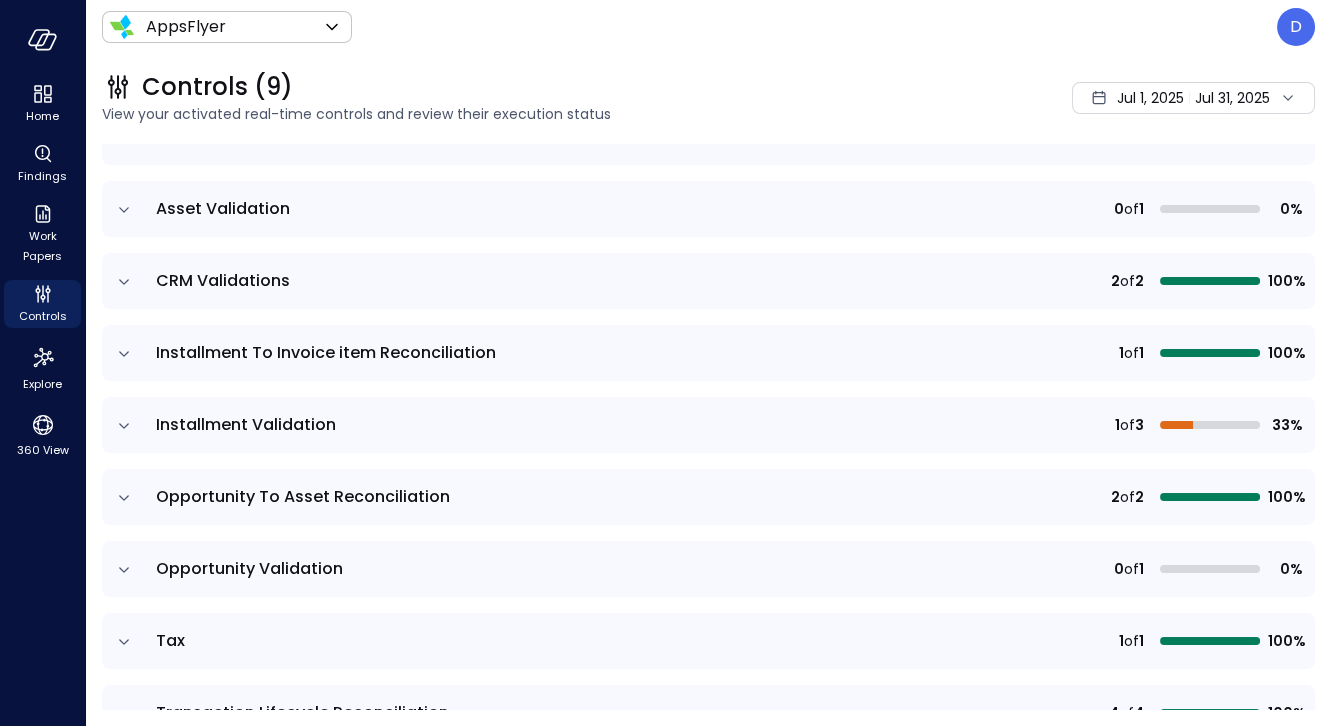 scroll, scrollTop: 265, scrollLeft: 0, axis: vertical 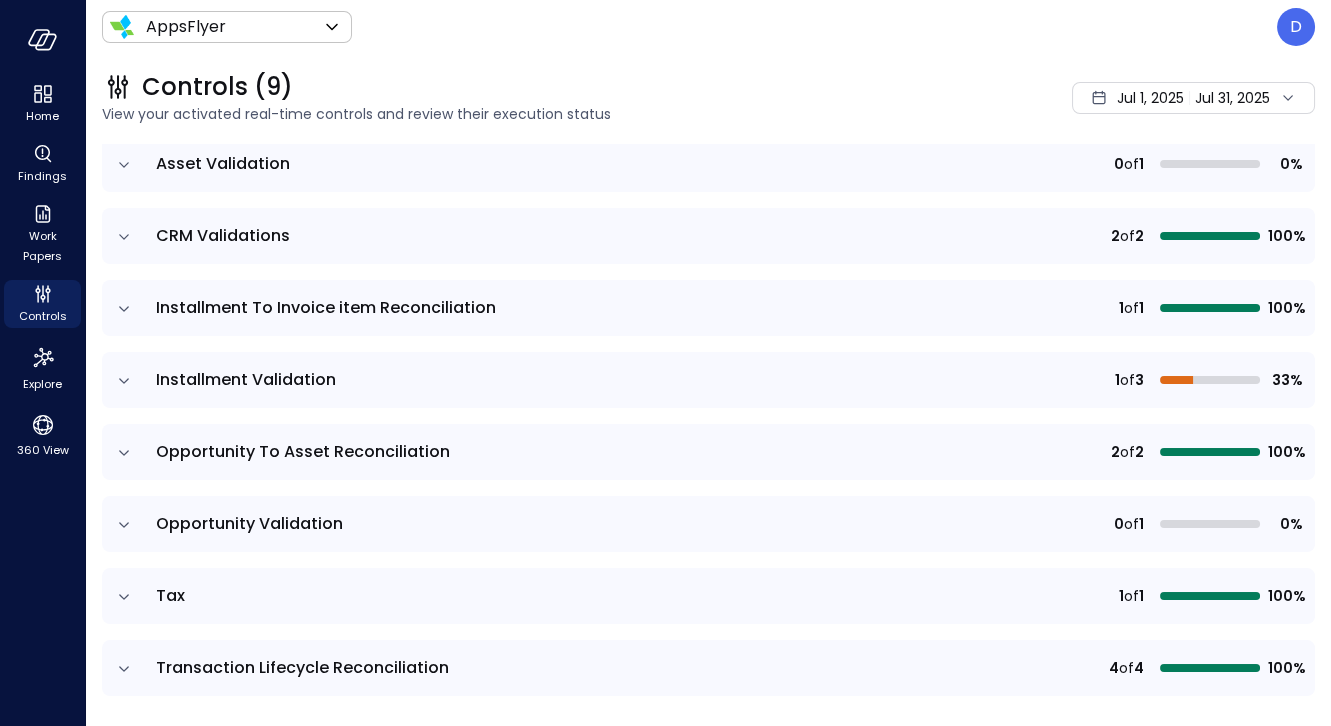 click 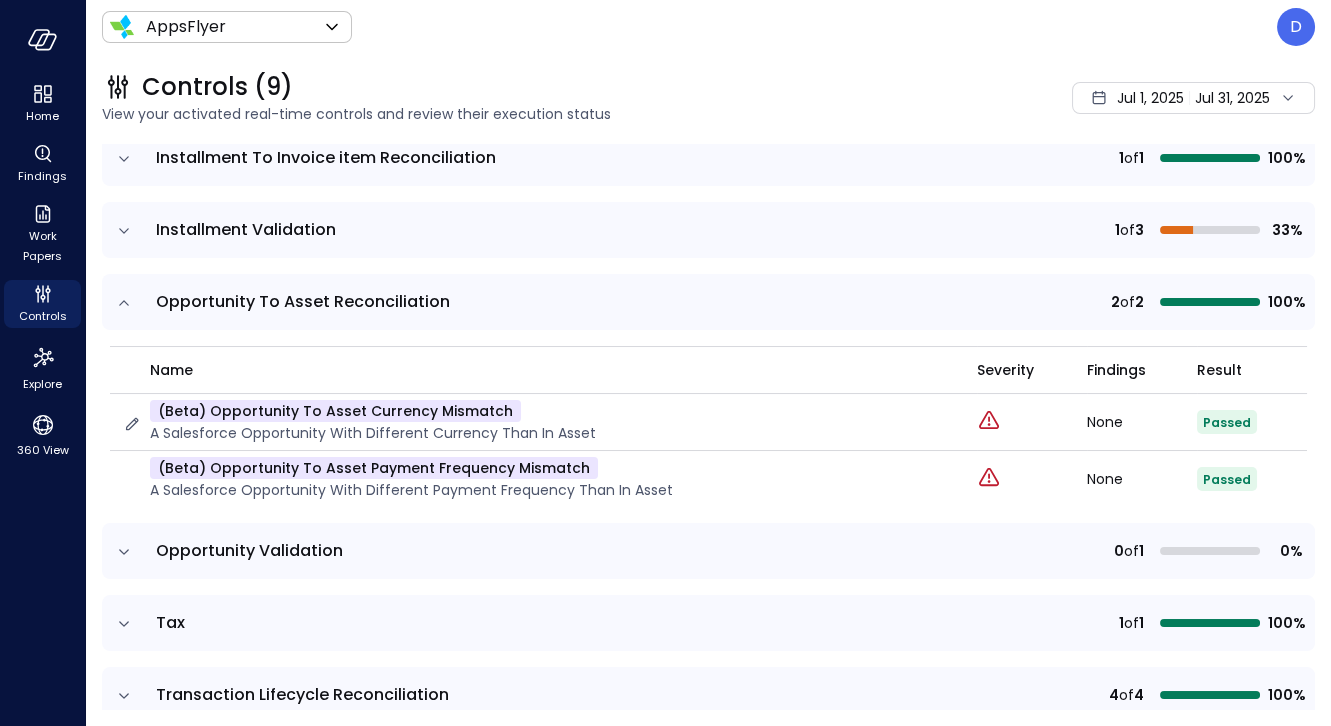 scroll, scrollTop: 442, scrollLeft: 0, axis: vertical 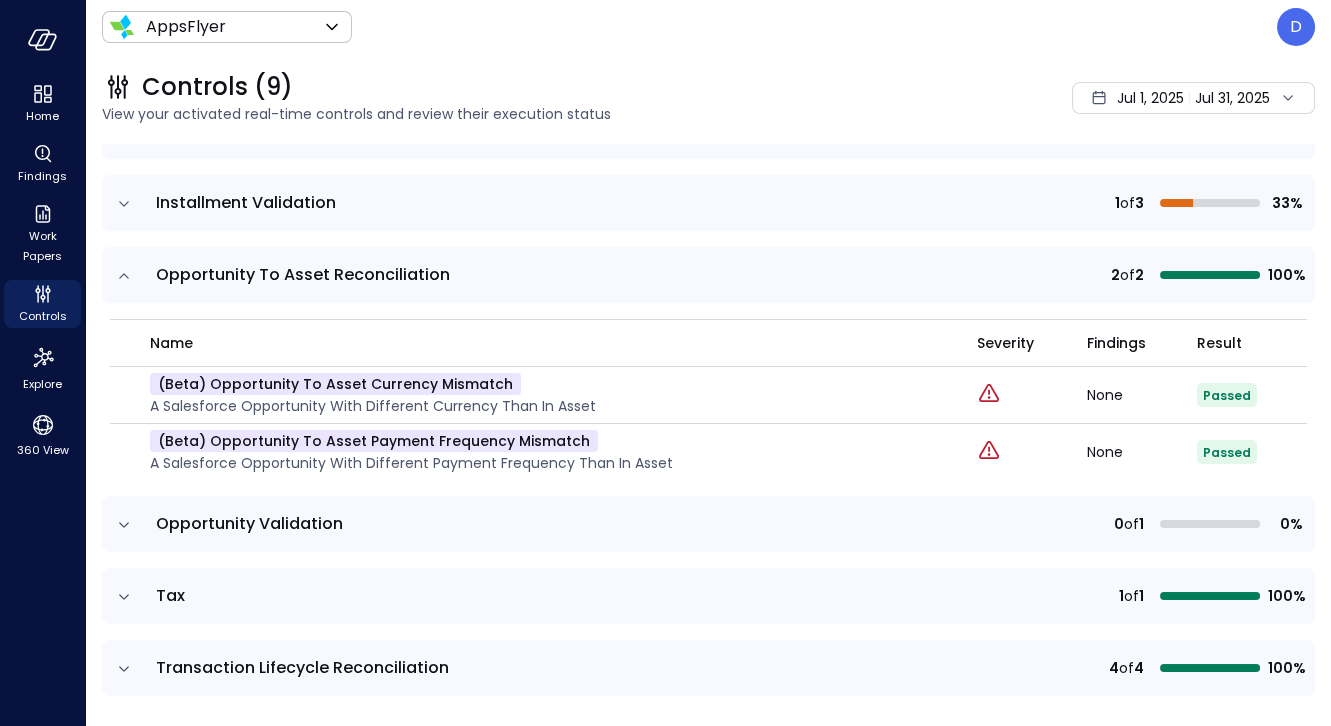 click on "[MONTH] [DAY], [YEAR] [MONTH] [DAY], [YEAR]" at bounding box center [1193, 98] 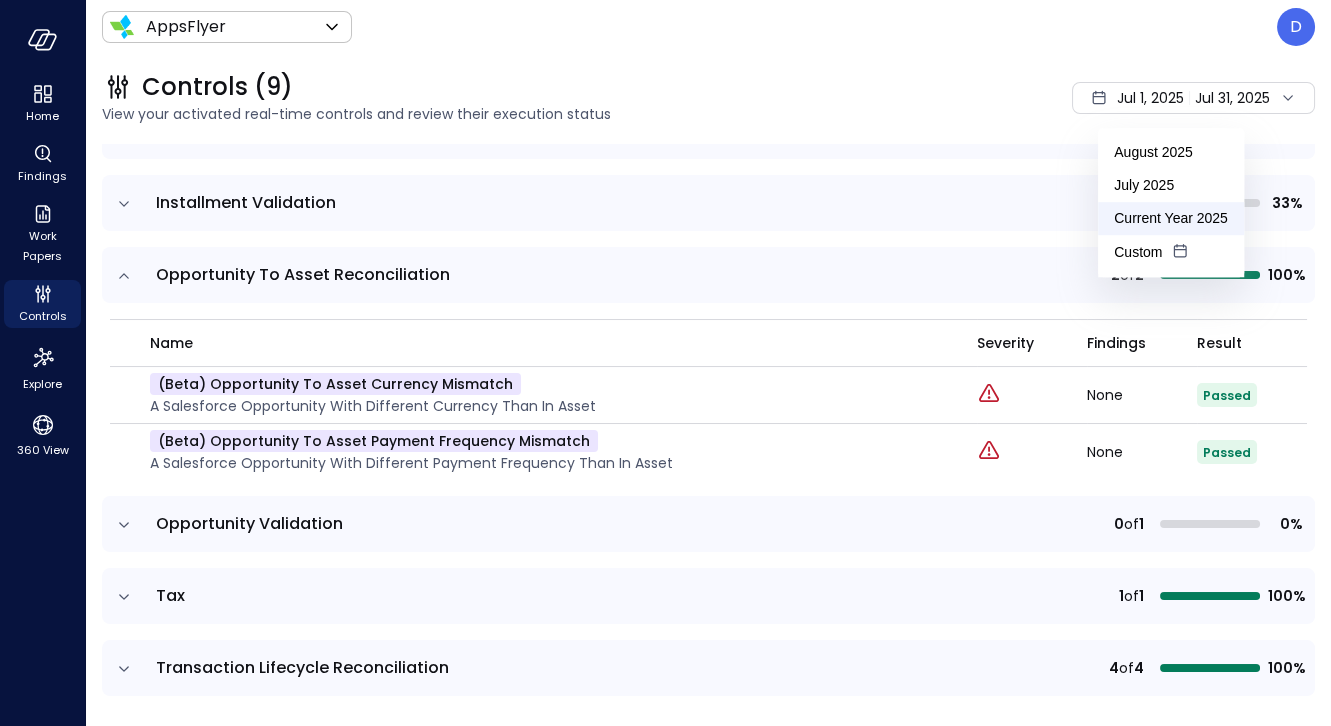 click on "Current Year 2025" at bounding box center [1171, 218] 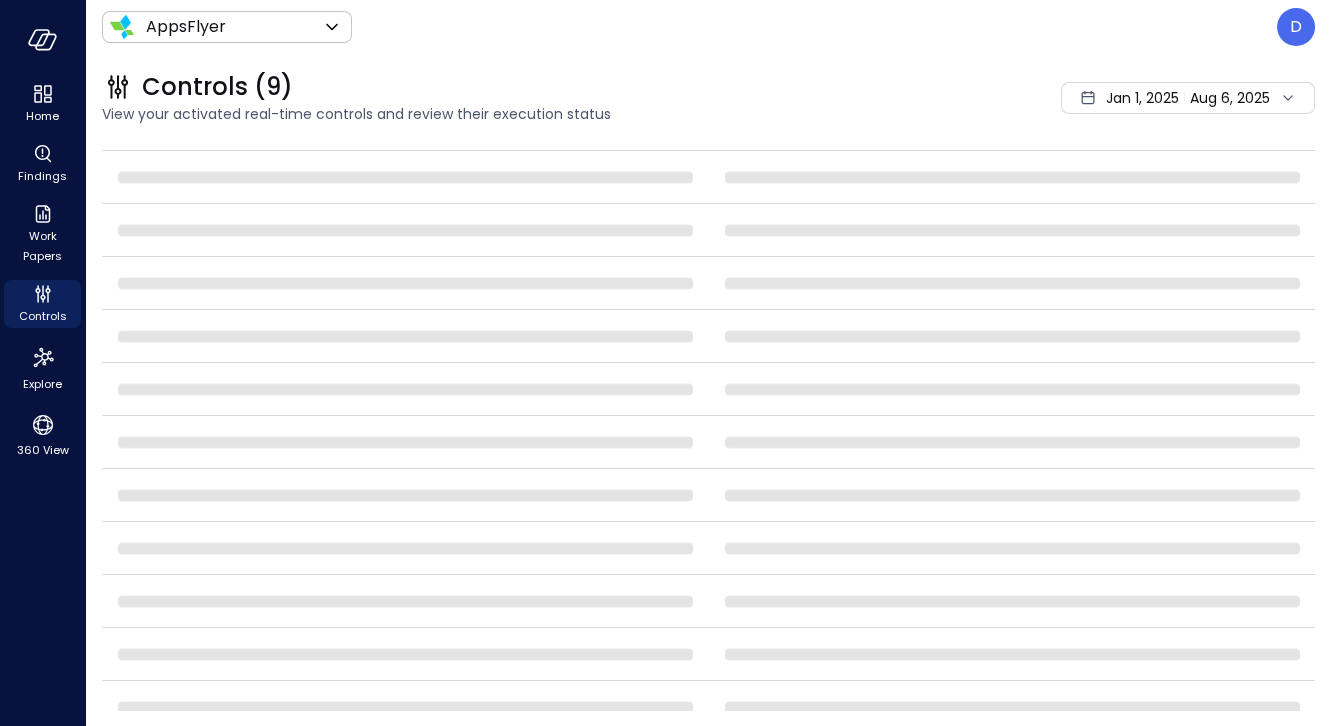 scroll, scrollTop: 265, scrollLeft: 0, axis: vertical 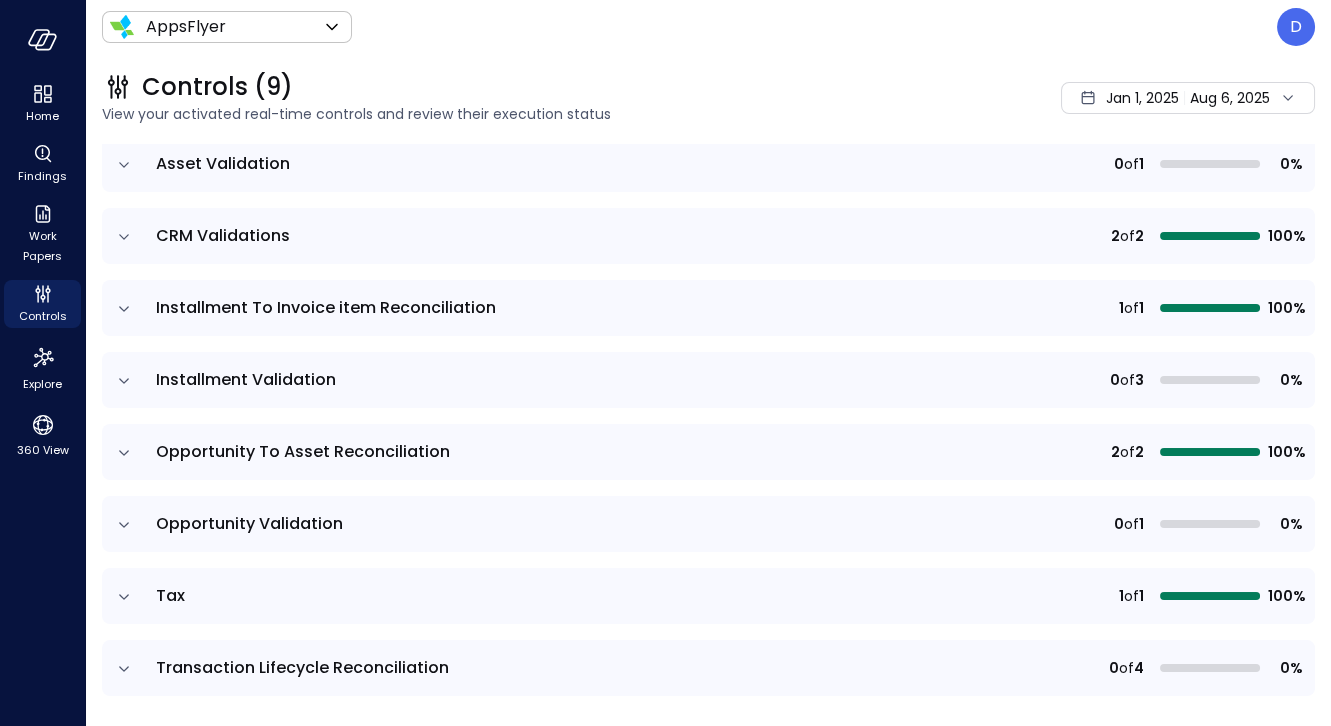 click 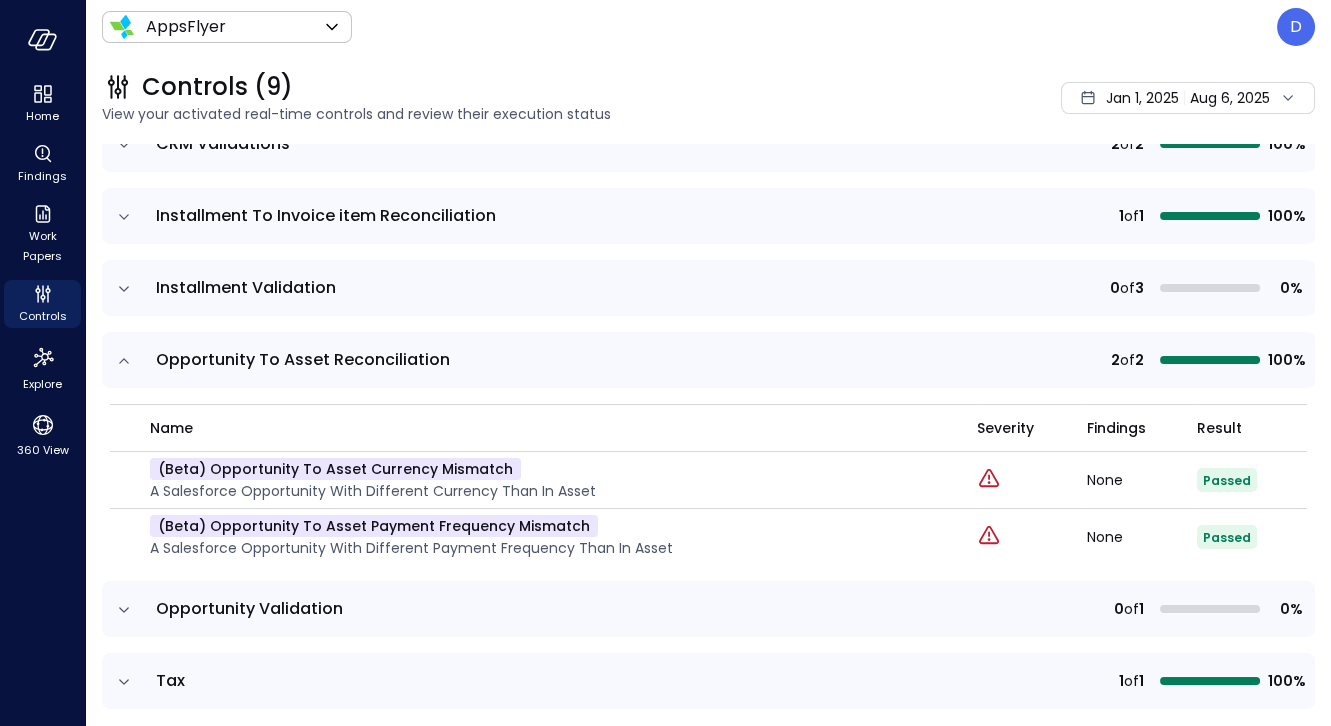 scroll, scrollTop: 442, scrollLeft: 0, axis: vertical 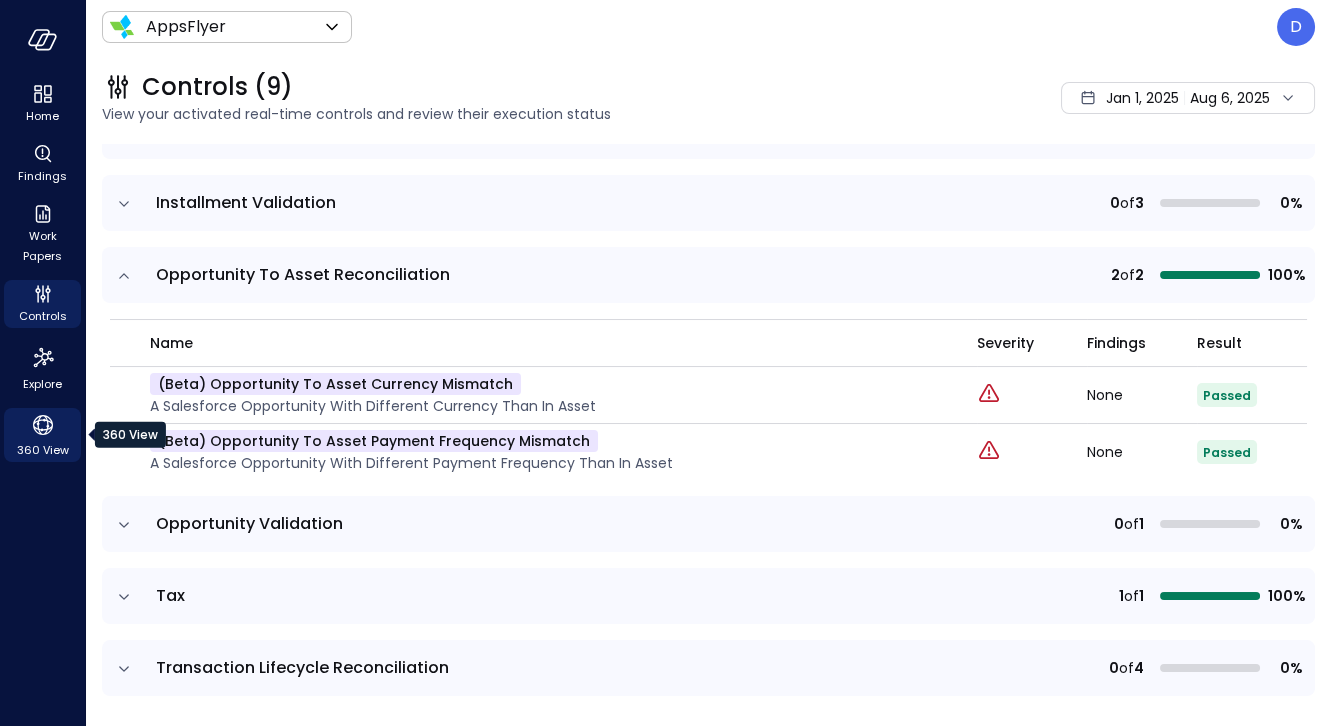 click 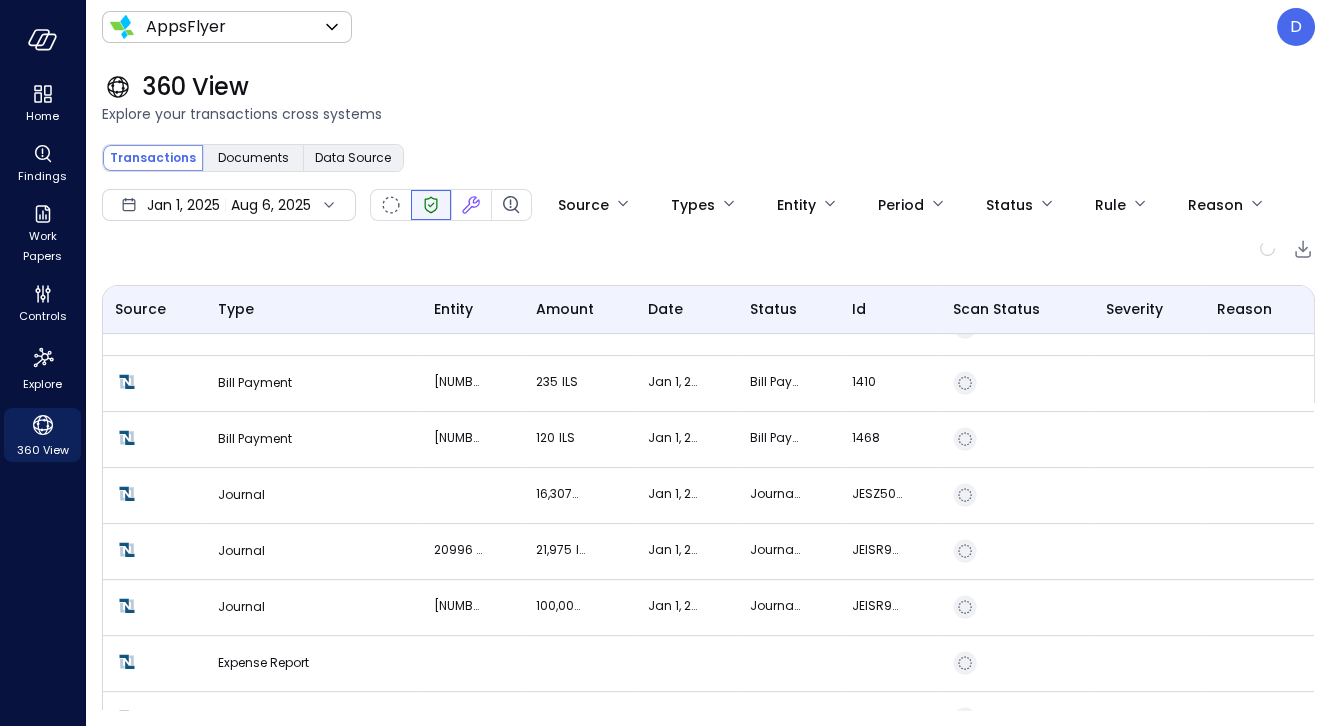 scroll, scrollTop: 1078, scrollLeft: 0, axis: vertical 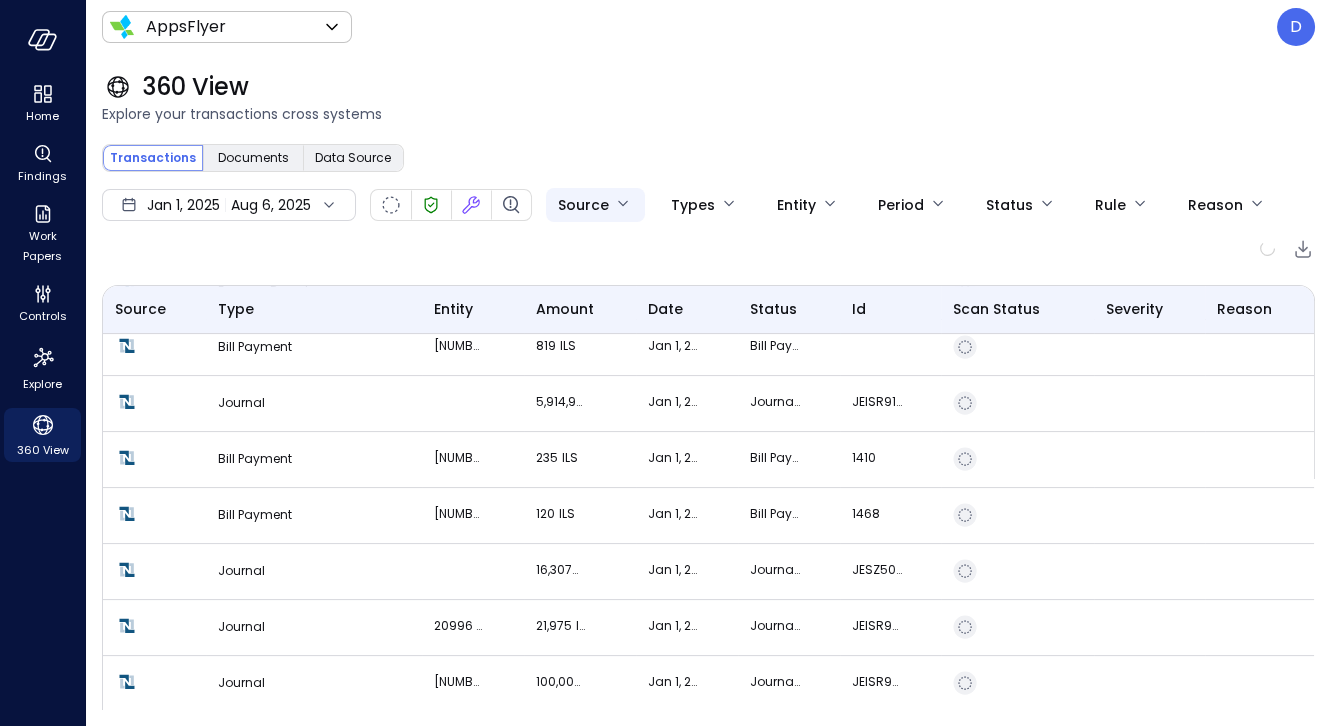 click on "Source Types Entity Period Status Rule Reason Source Type entity amount date status id Scan Status Severity Reason Expense Report Journal 23284 [LAST] Ltd. 25,000 ILS [MONTH] [DAY], [YEAR] Journal : Approved for Posting JEISR90714 Currency Revaluation 0 USD [MONTH] [DAY], [YEAR] CURREVISR259824 Journal 1,063 USD [MONTH] [DAY], [YEAR] Journal : Approved for Posting JEISR90149 Expense Report Journal 219,353 USD [MONTH] [DAY], [YEAR] Journal : Approved for Posting JEELM233 Expense Report Currency Revaluation 4,264 USD [MONTH] [DAY], [YEAR] CURREVUK97228 Expense Report Journal 131,936 THB [MONTH] [DAY], [YEAR] Journal : Approved for Posting JETHA57324 Expense Report Journal 23751 [LAST] 5,000 USD [MONTH] [DAY], [YEAR] Journal : Approved for Posting JEUSA56623 Journal multiple 161,670 USD [MONTH] [DAY], [YEAR] Journal : Approved for Posting JEISR91014 Currency Revaluation 0" at bounding box center [665, 363] 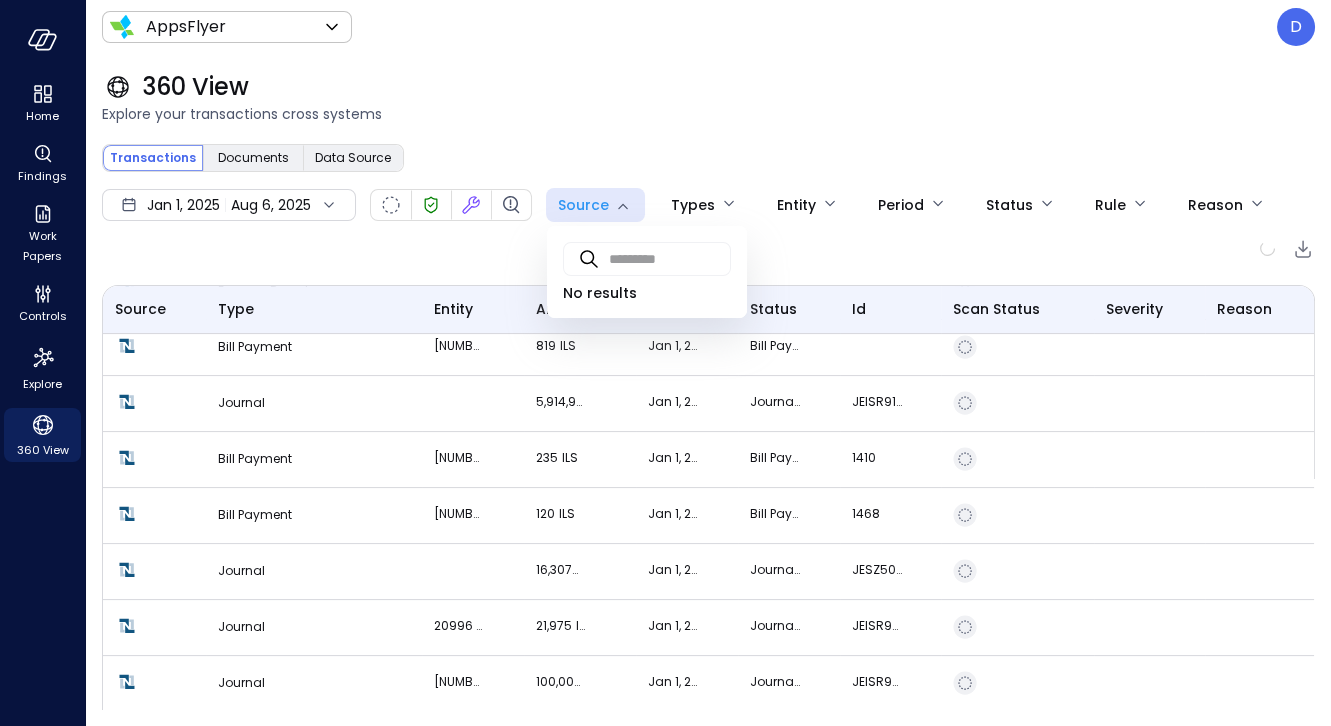 click at bounding box center (665, 363) 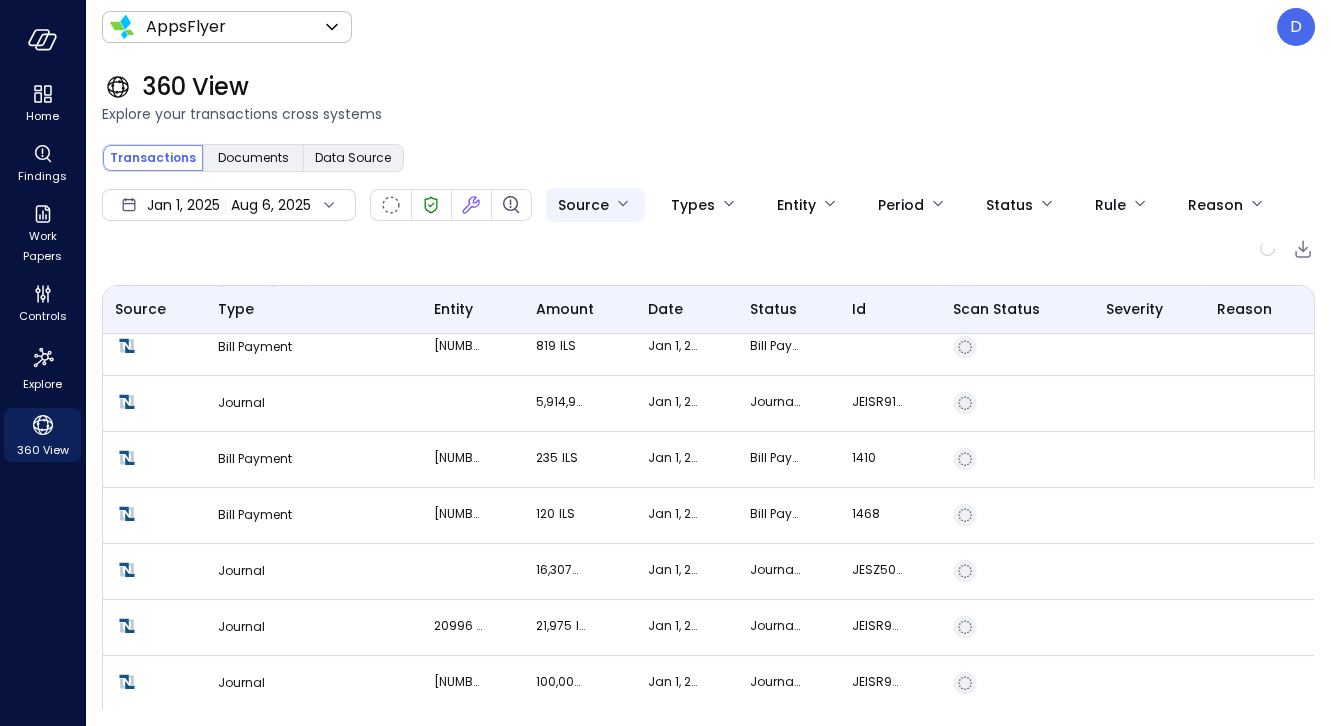click on "Source Types Entity Period Status Rule Reason Source Type entity amount date status id Scan Status Severity Reason Expense Report Journal 23284 [LAST] Ltd. 25,000 ILS [MONTH] [DAY], [YEAR] Journal : Approved for Posting JEISR90714 Currency Revaluation 0 USD [MONTH] [DAY], [YEAR] CURREVISR259824 Journal 1,063 USD [MONTH] [DAY], [YEAR] Journal : Approved for Posting JEISR90149 Expense Report Journal 219,353 USD [MONTH] [DAY], [YEAR] Journal : Approved for Posting JEELM233 Expense Report Currency Revaluation 4,264 USD [MONTH] [DAY], [YEAR] CURREVUK97228 Expense Report Journal 131,936 THB [MONTH] [DAY], [YEAR] Journal : Approved for Posting JETHA57324 Expense Report Journal 23751 [LAST] 5,000 USD [MONTH] [DAY], [YEAR] Journal : Approved for Posting JEUSA56623 Journal multiple 161,670 USD [MONTH] [DAY], [YEAR] Journal : Approved for Posting JEISR91014 Currency Revaluation 0" at bounding box center (665, 363) 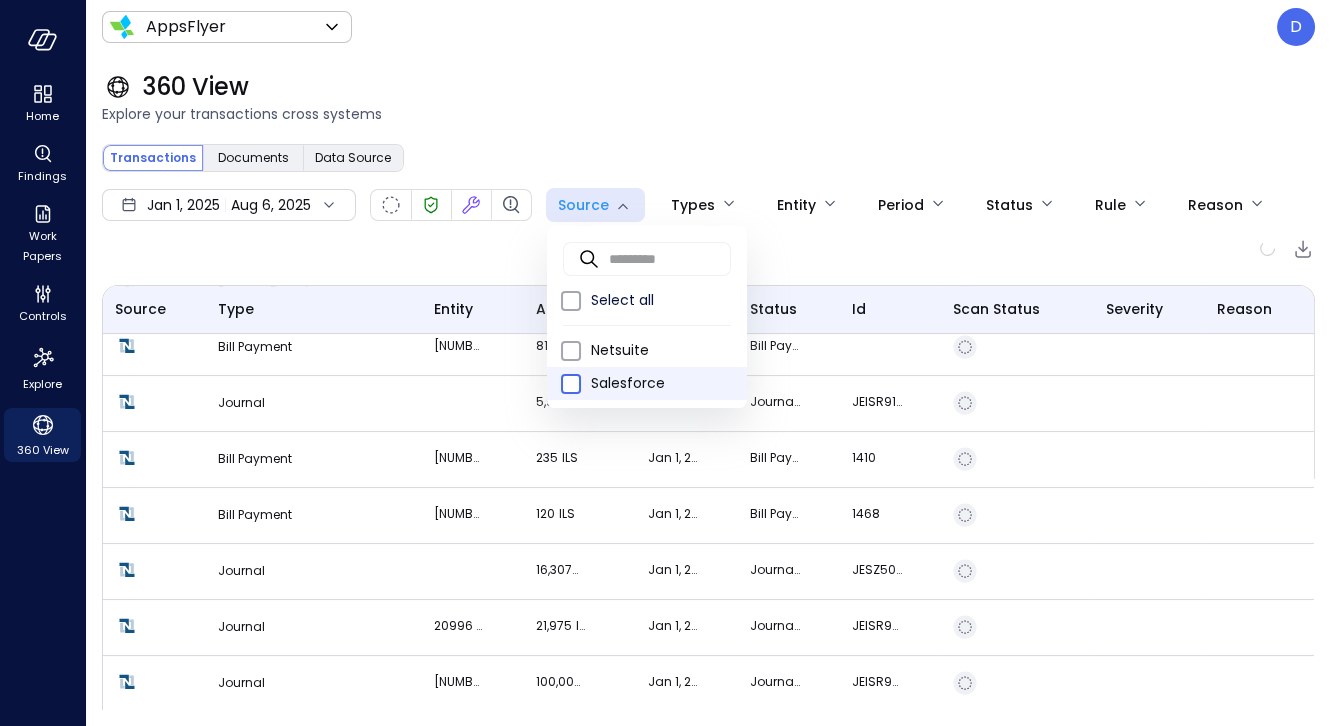 type on "**********" 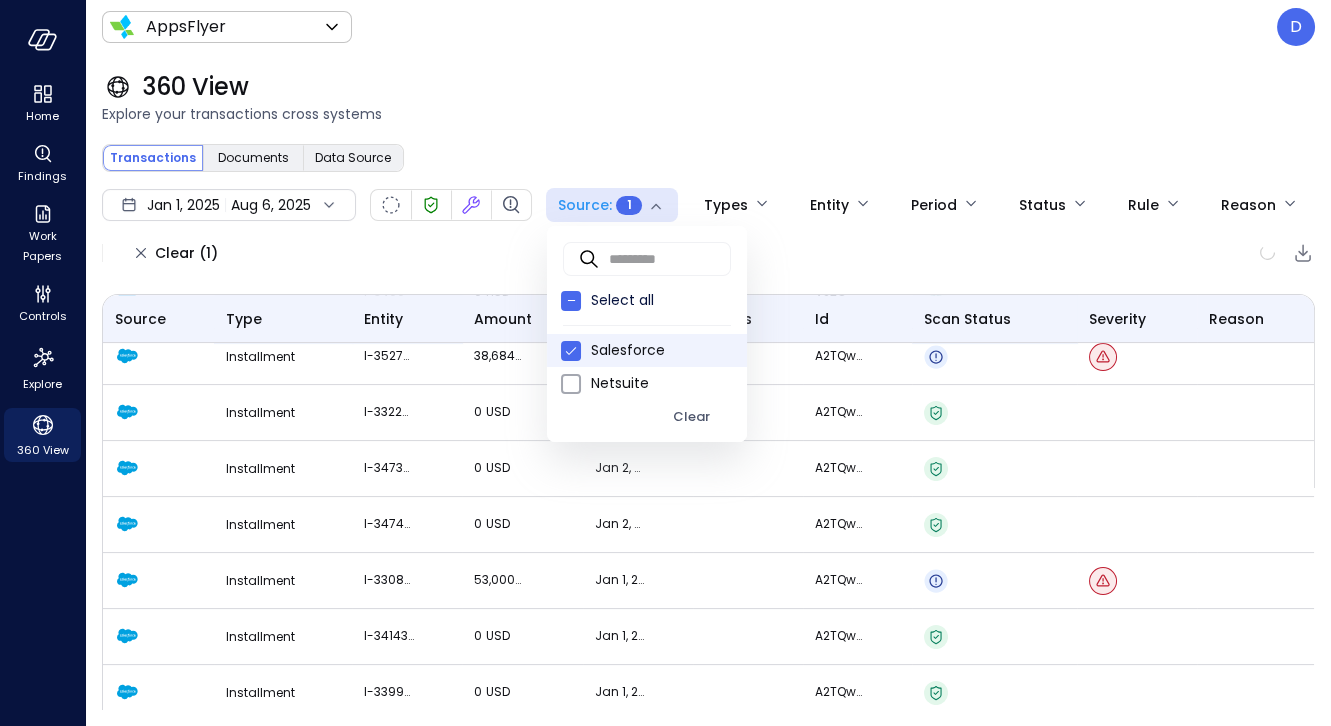 click at bounding box center (665, 363) 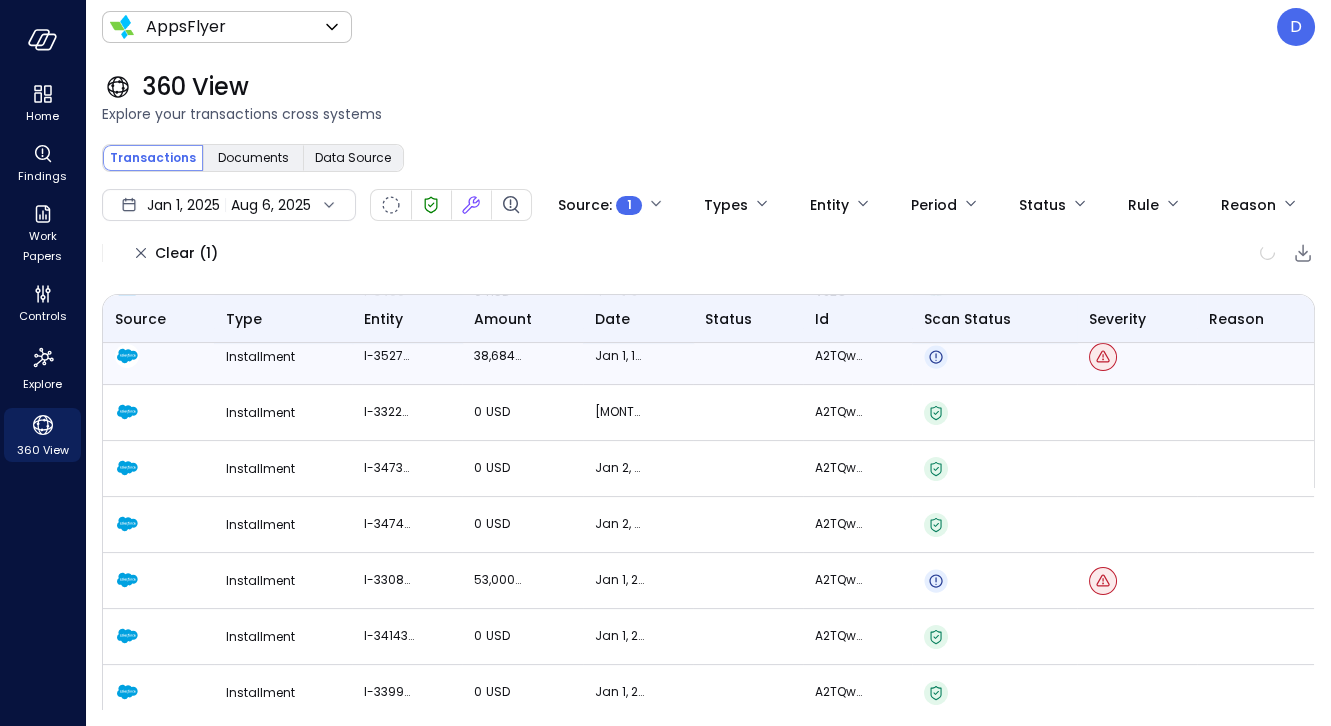 click on "I-3527632" at bounding box center [407, 357] 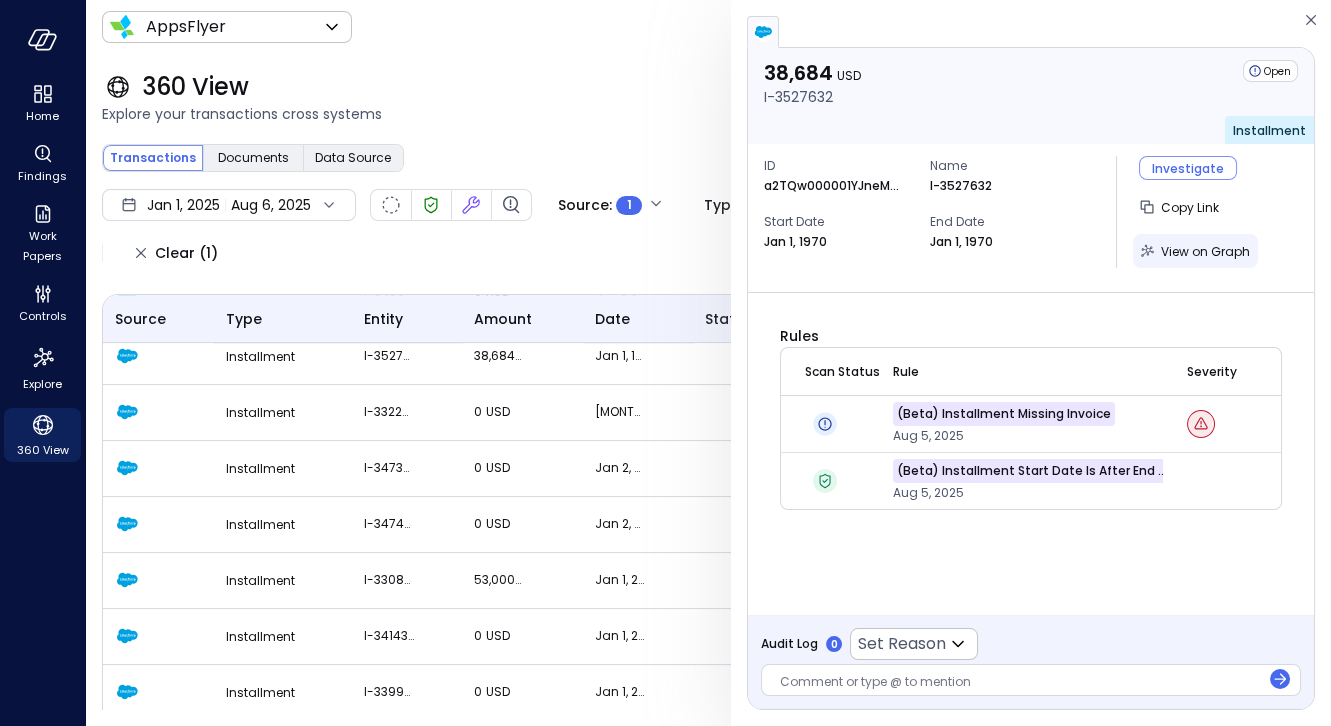 click on "View on Graph" at bounding box center [1205, 251] 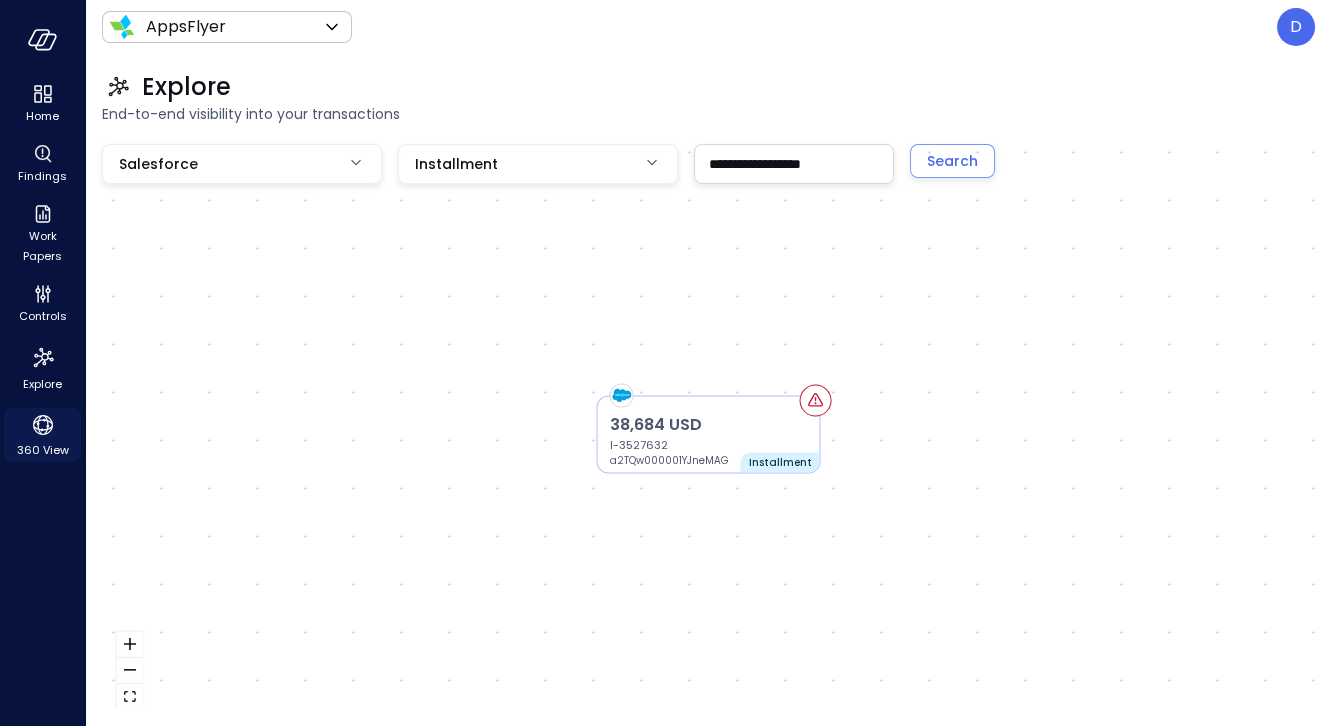 click 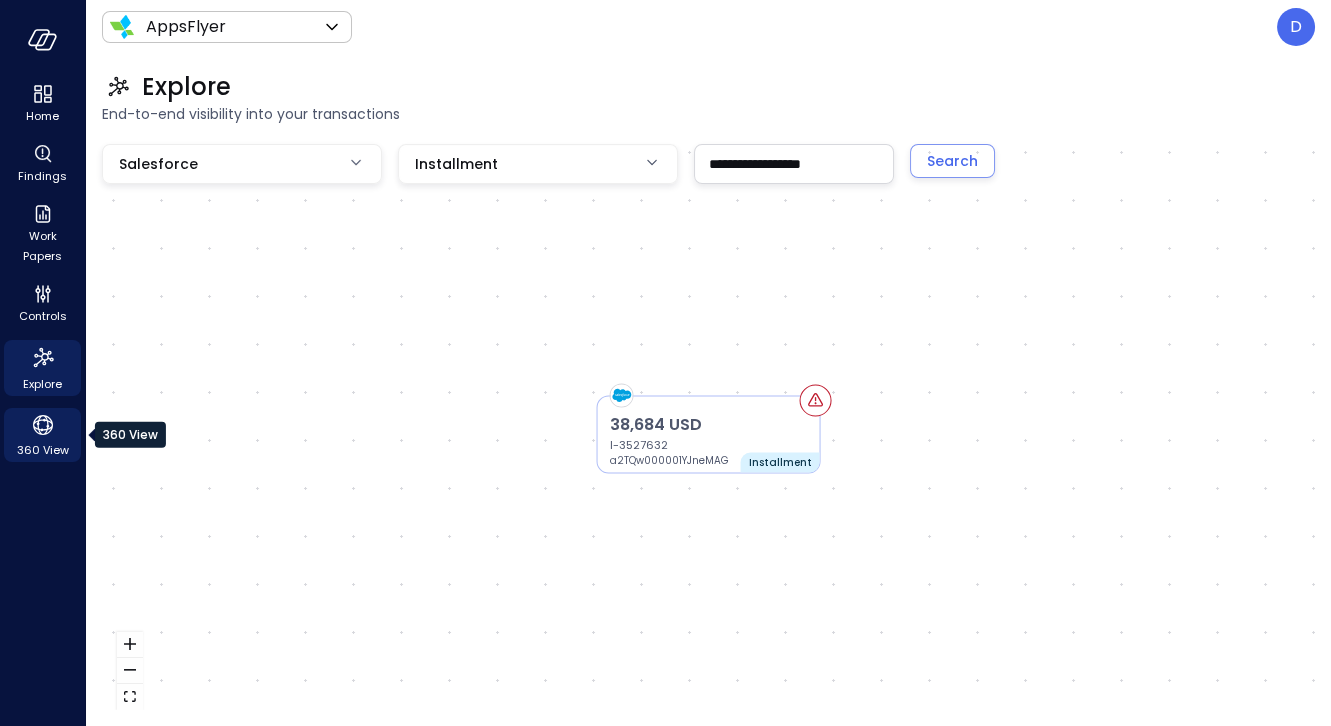 click 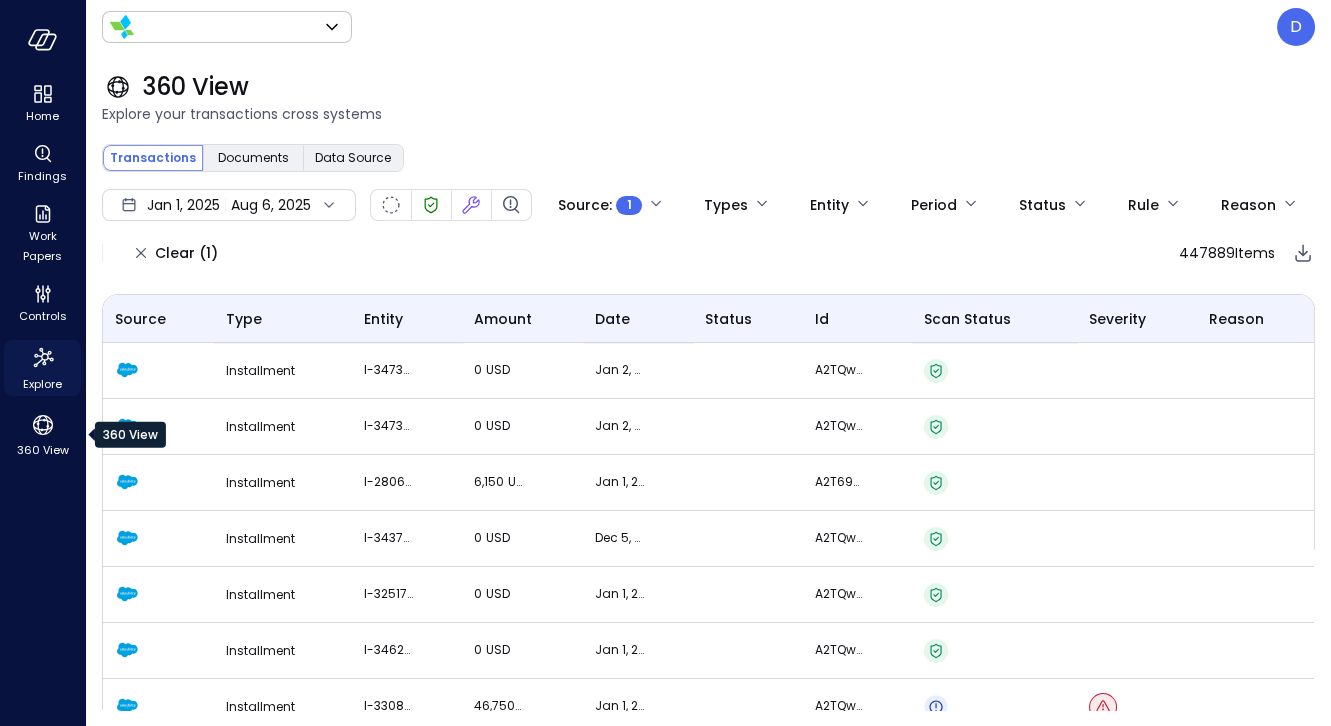 type on "*******" 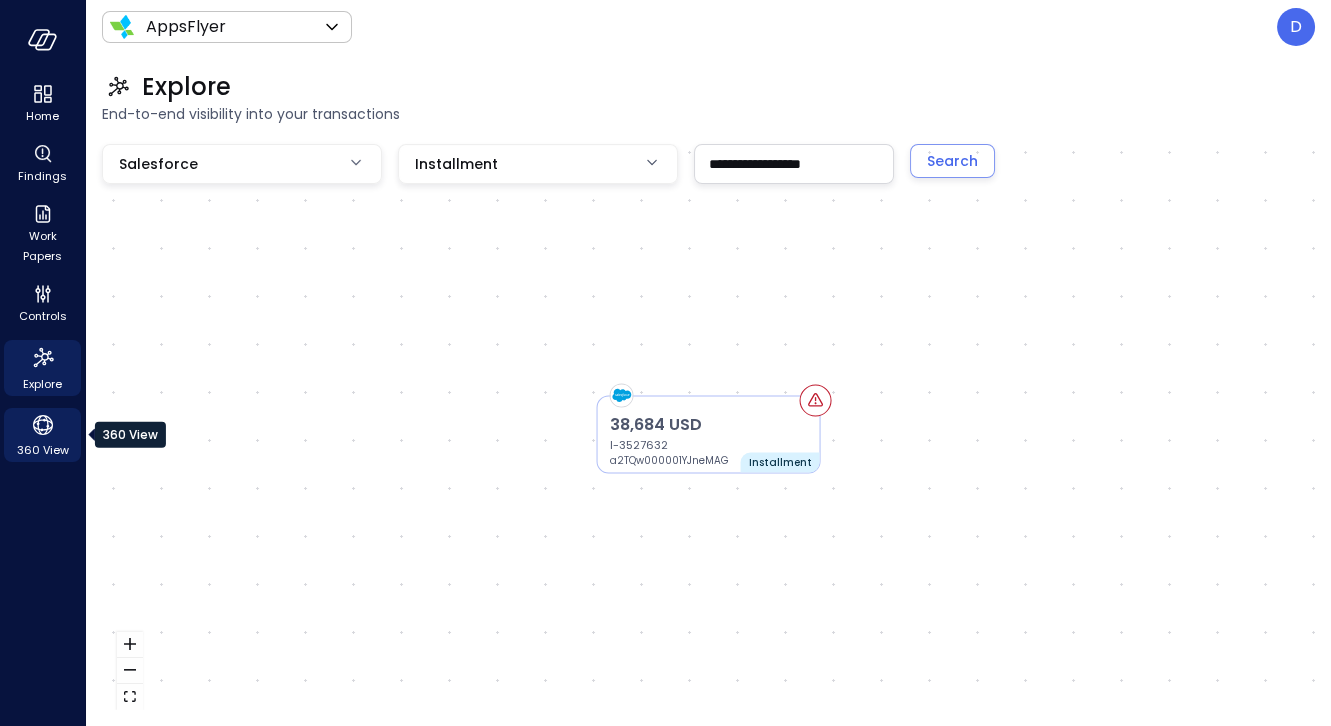 click 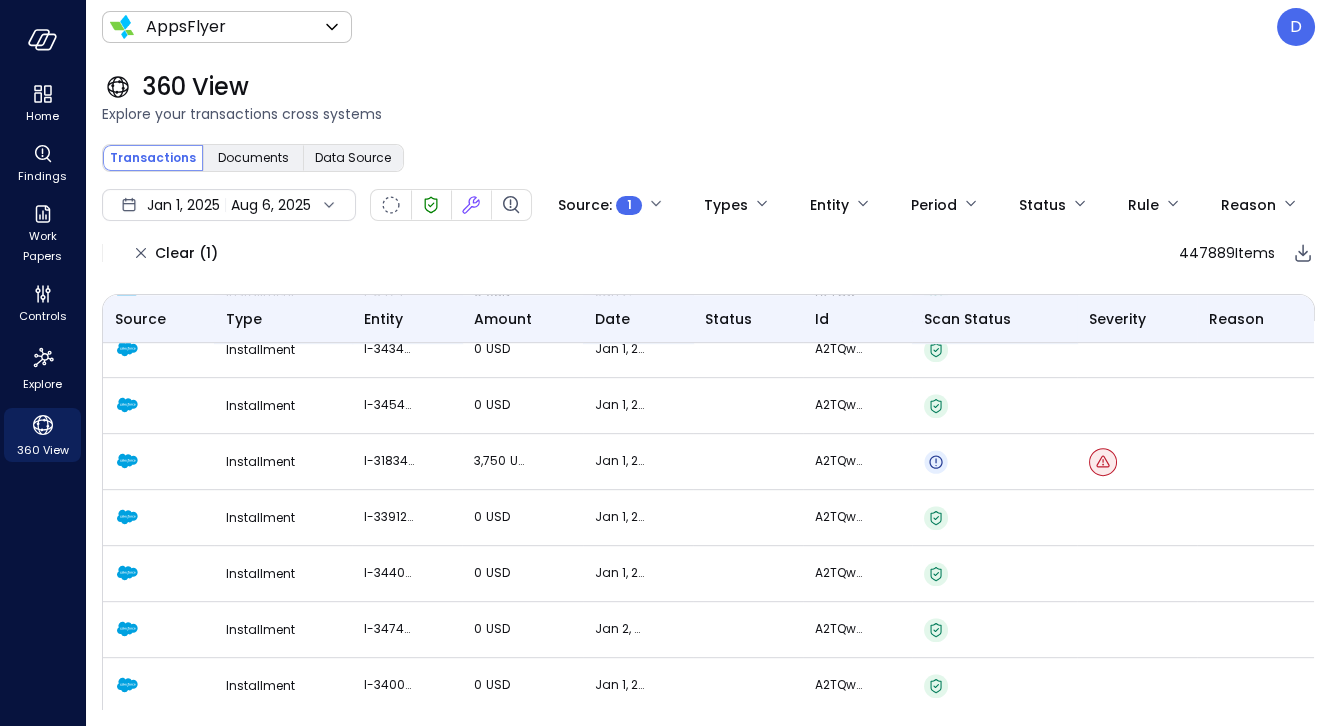 scroll, scrollTop: 2340, scrollLeft: 0, axis: vertical 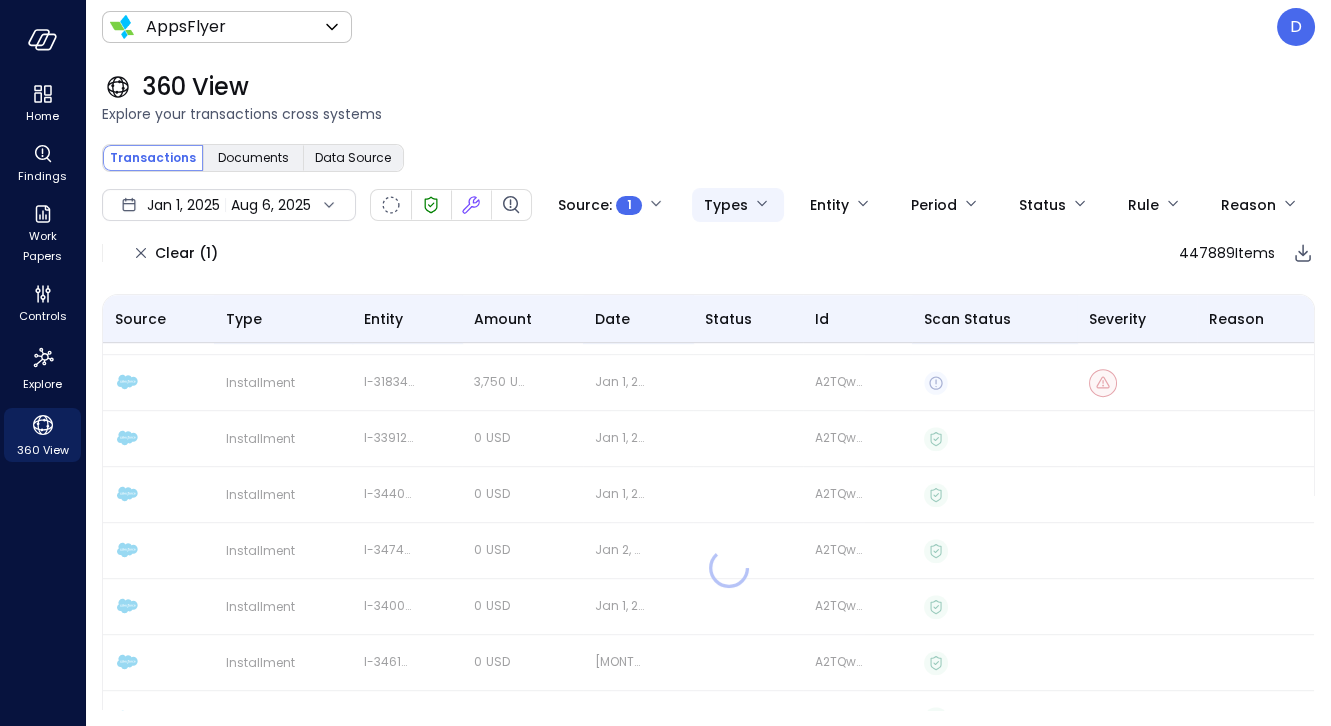 click on "**********" at bounding box center (665, 363) 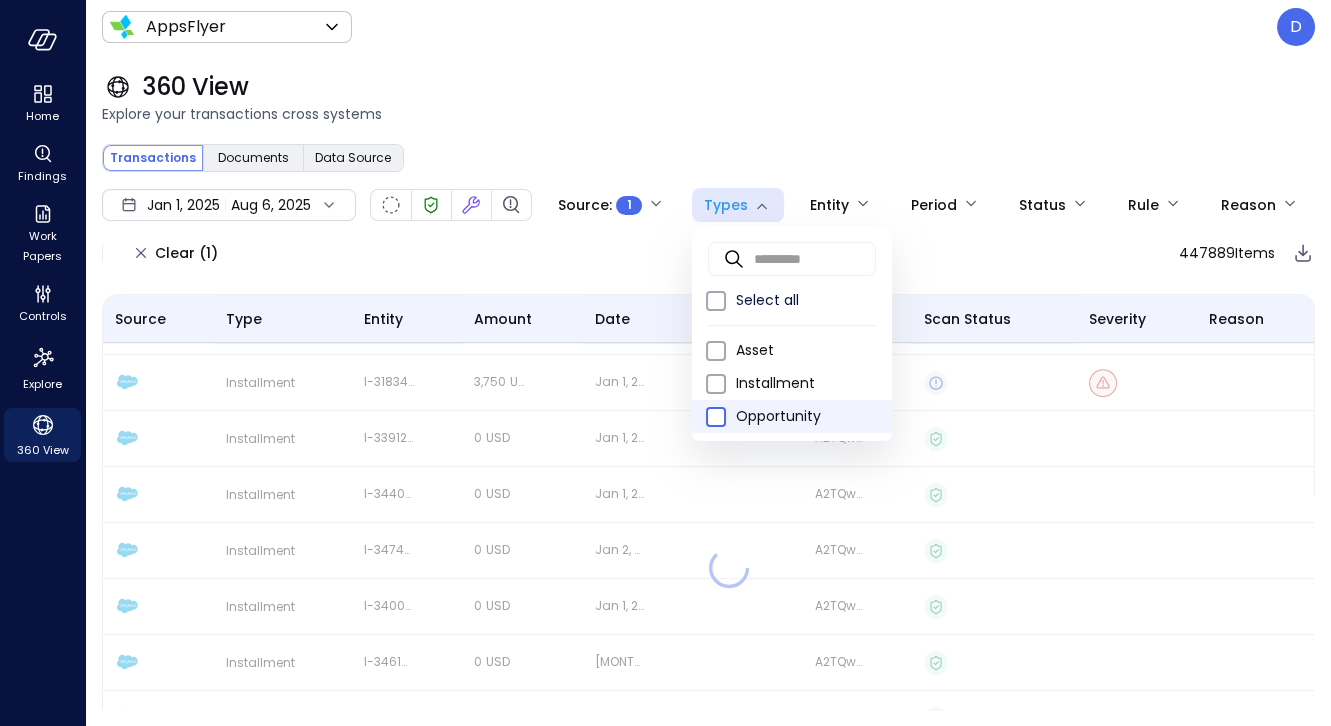 type on "***" 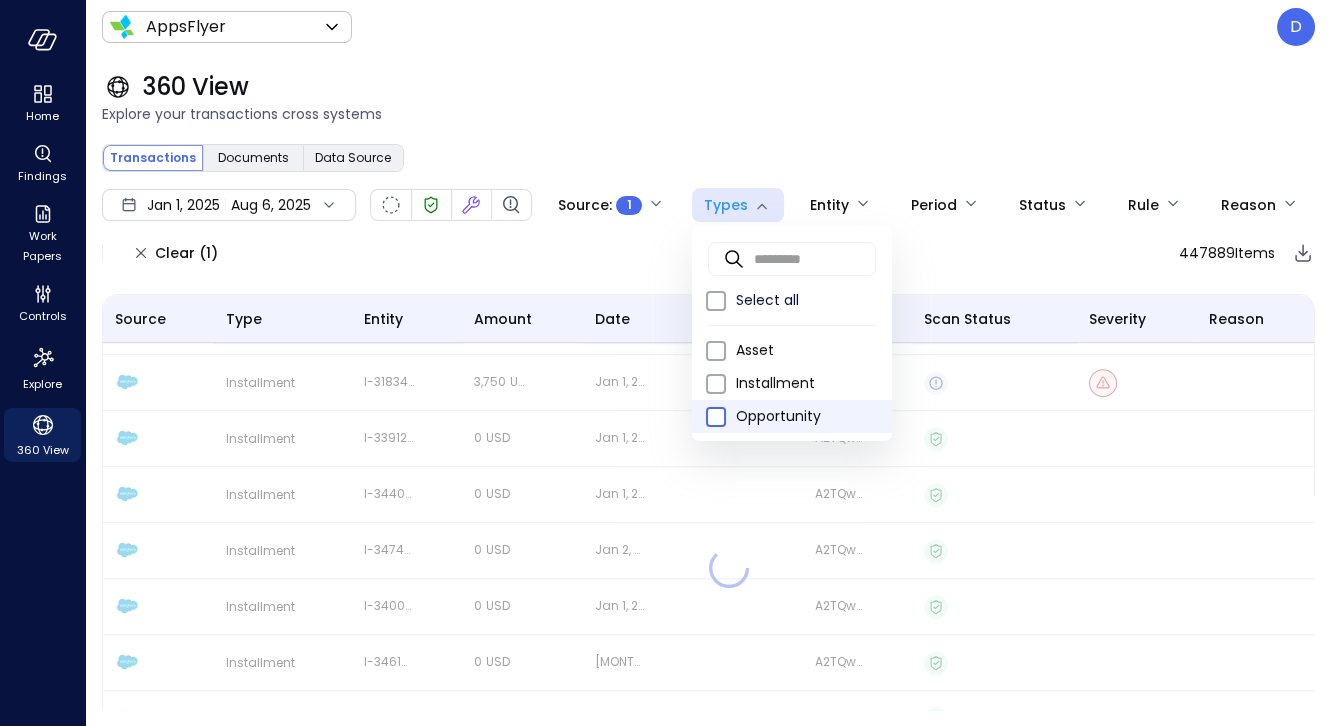scroll, scrollTop: 0, scrollLeft: 0, axis: both 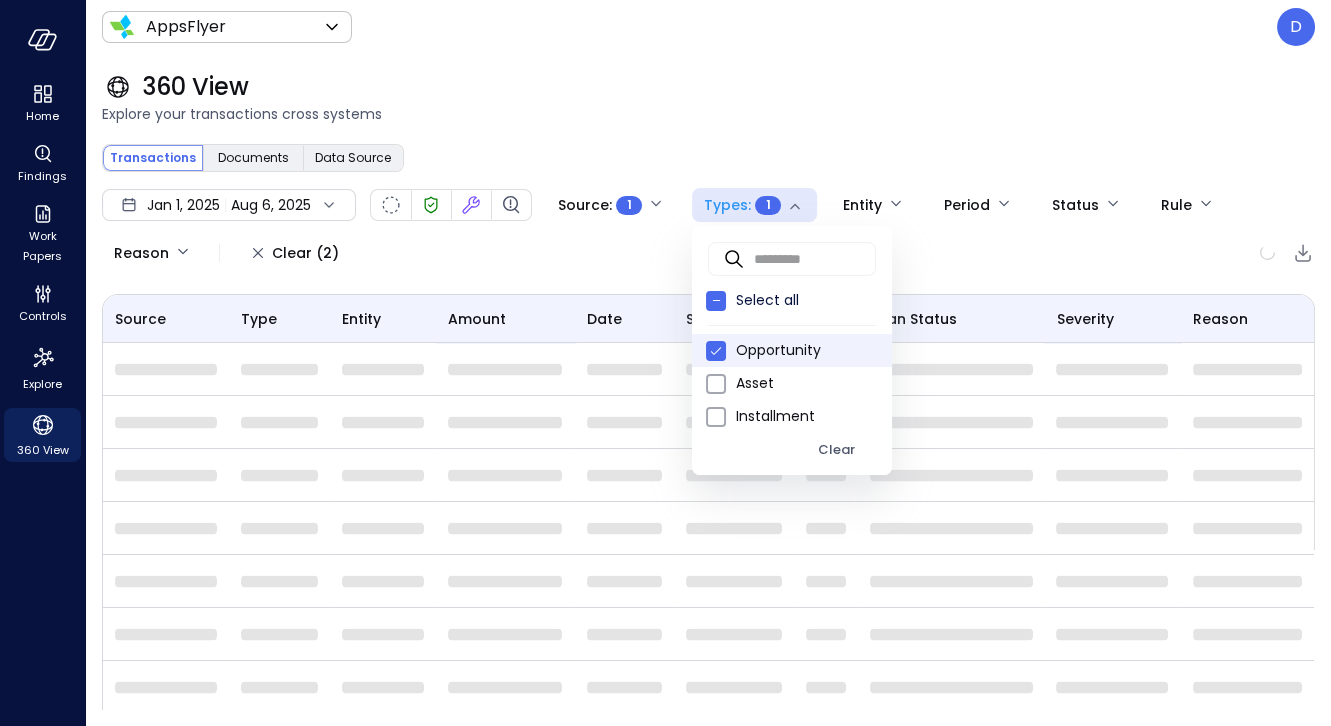 click at bounding box center [665, 363] 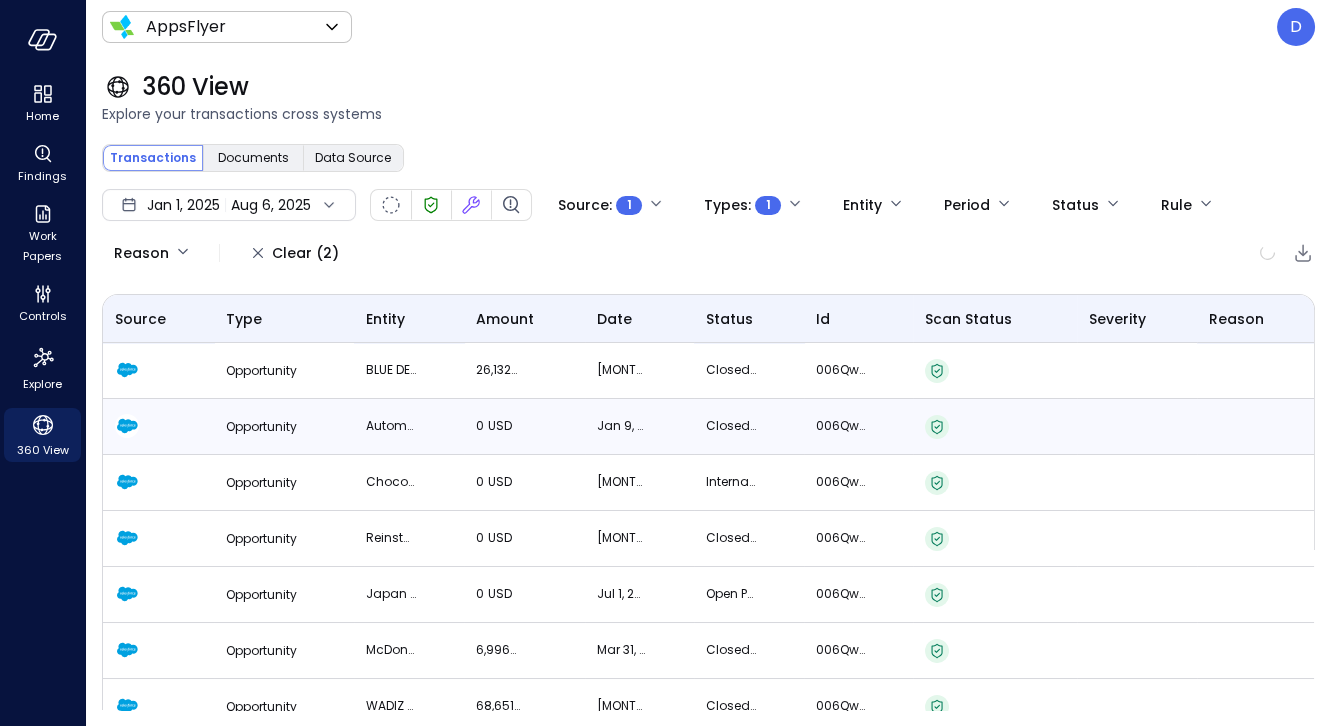 click at bounding box center (158, 427) 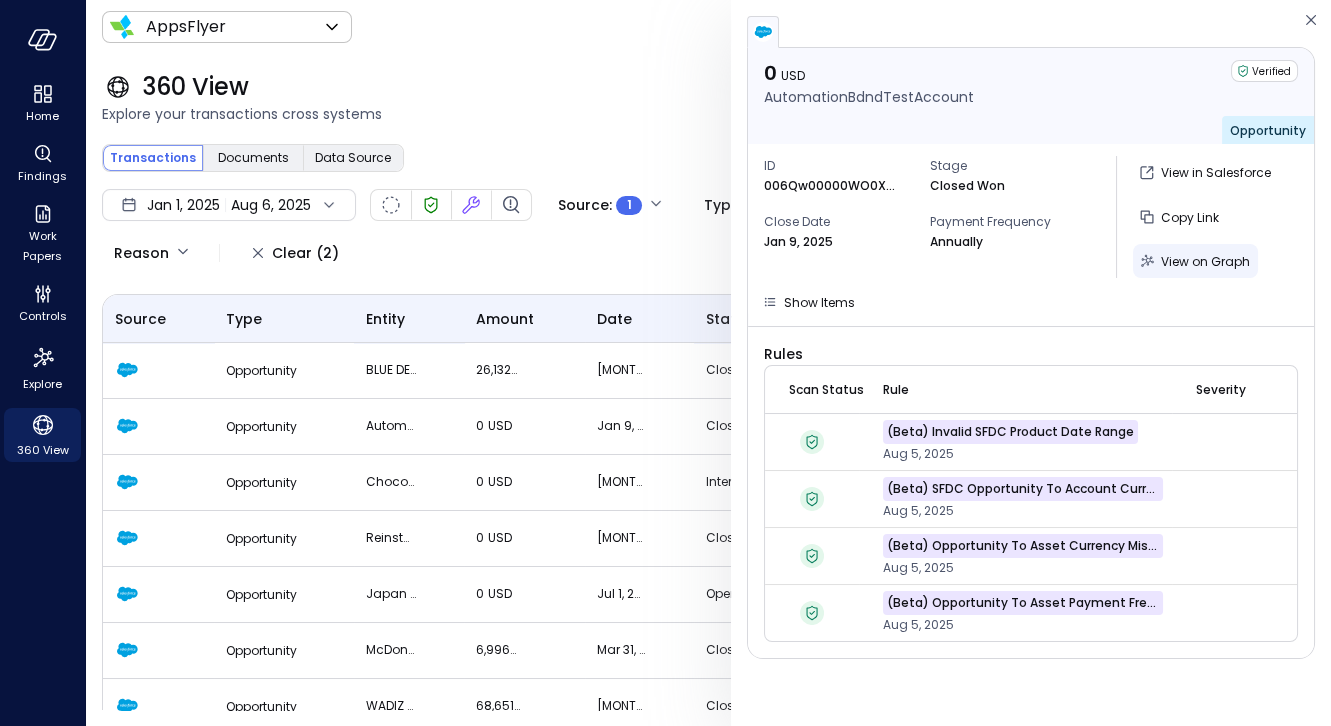click on "View on Graph" at bounding box center [1205, 261] 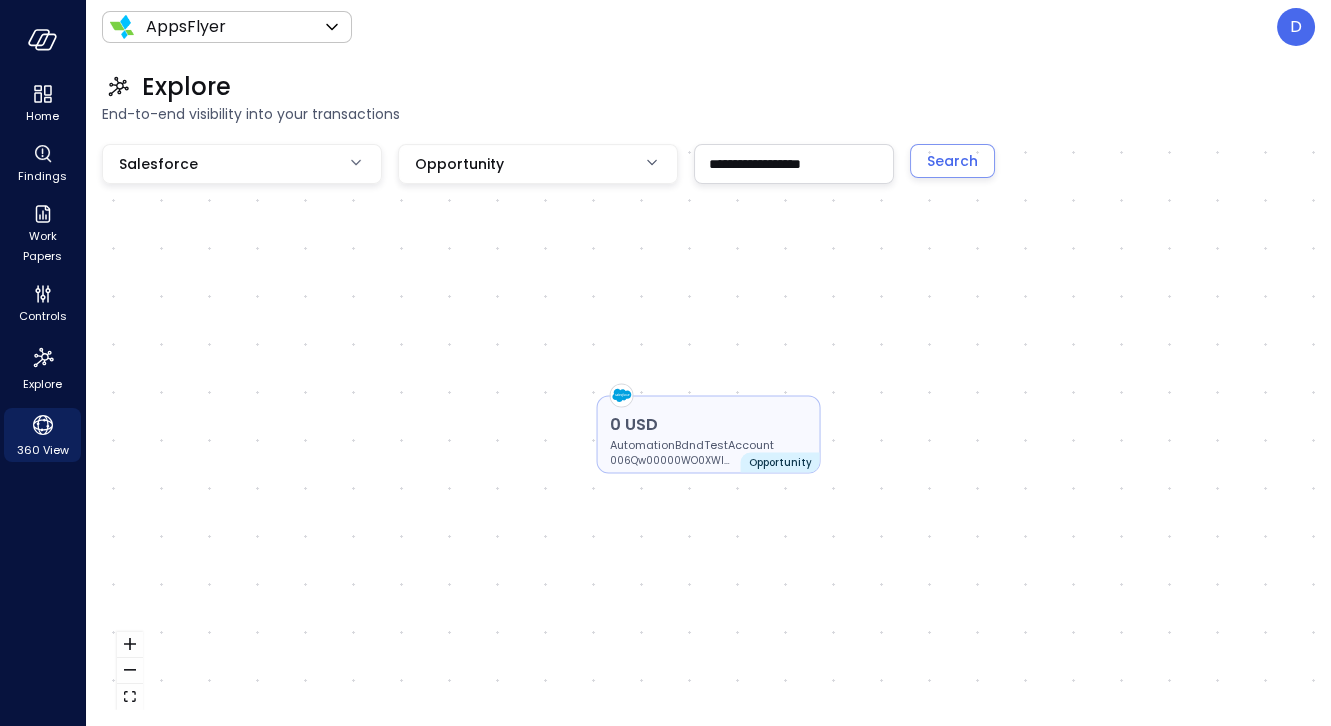 click on "0 USD" at bounding box center [709, 425] 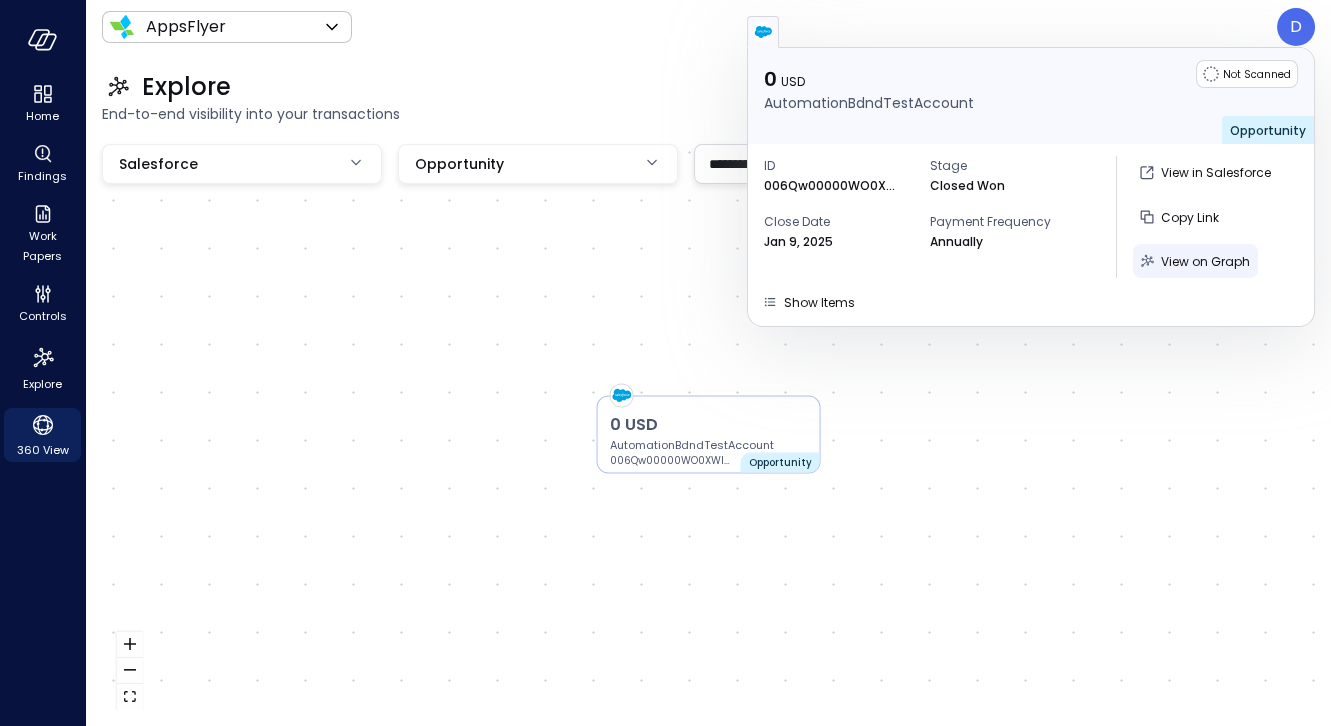 click on "View on Graph" at bounding box center [1205, 261] 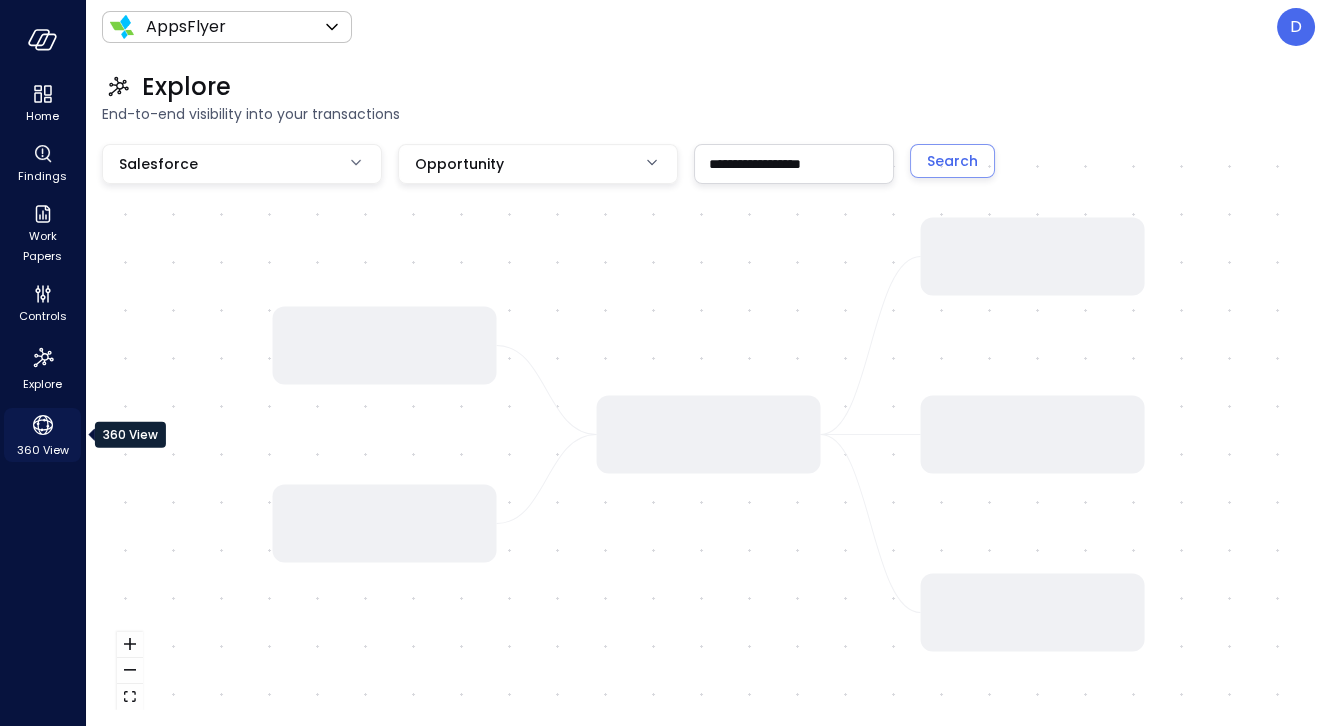 click 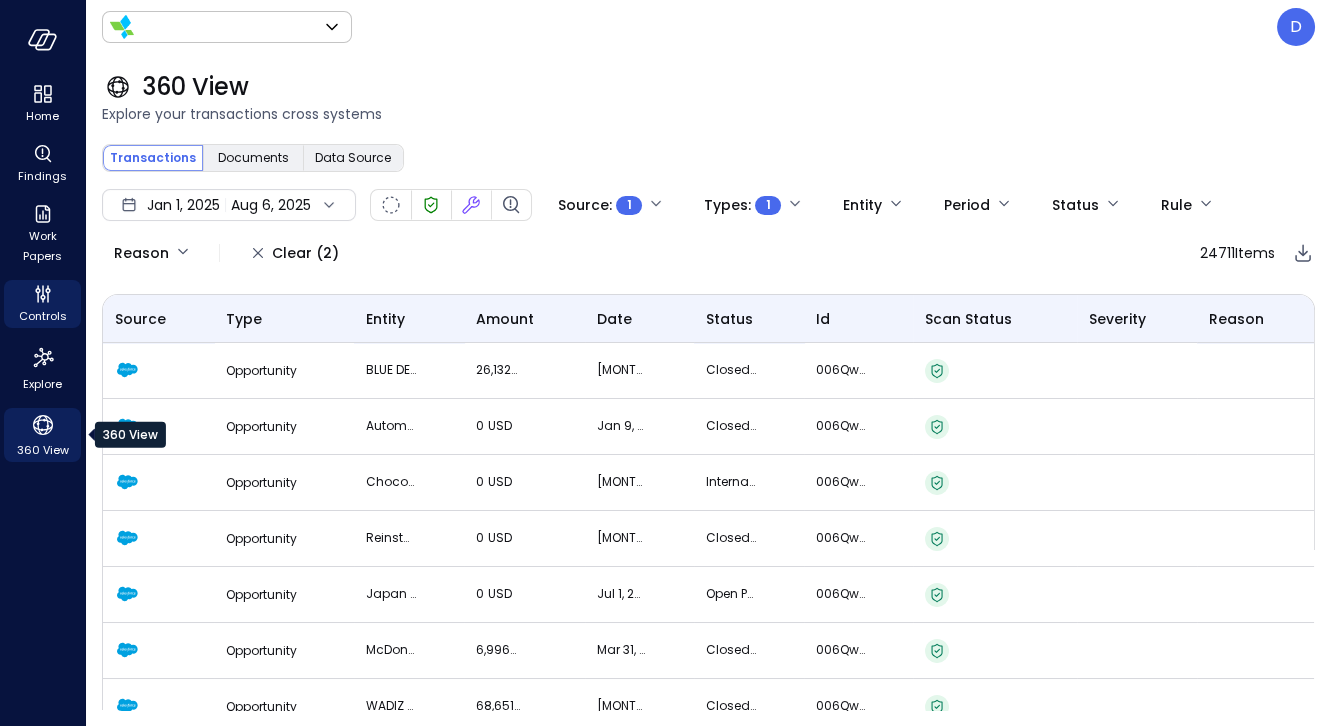 type on "*******" 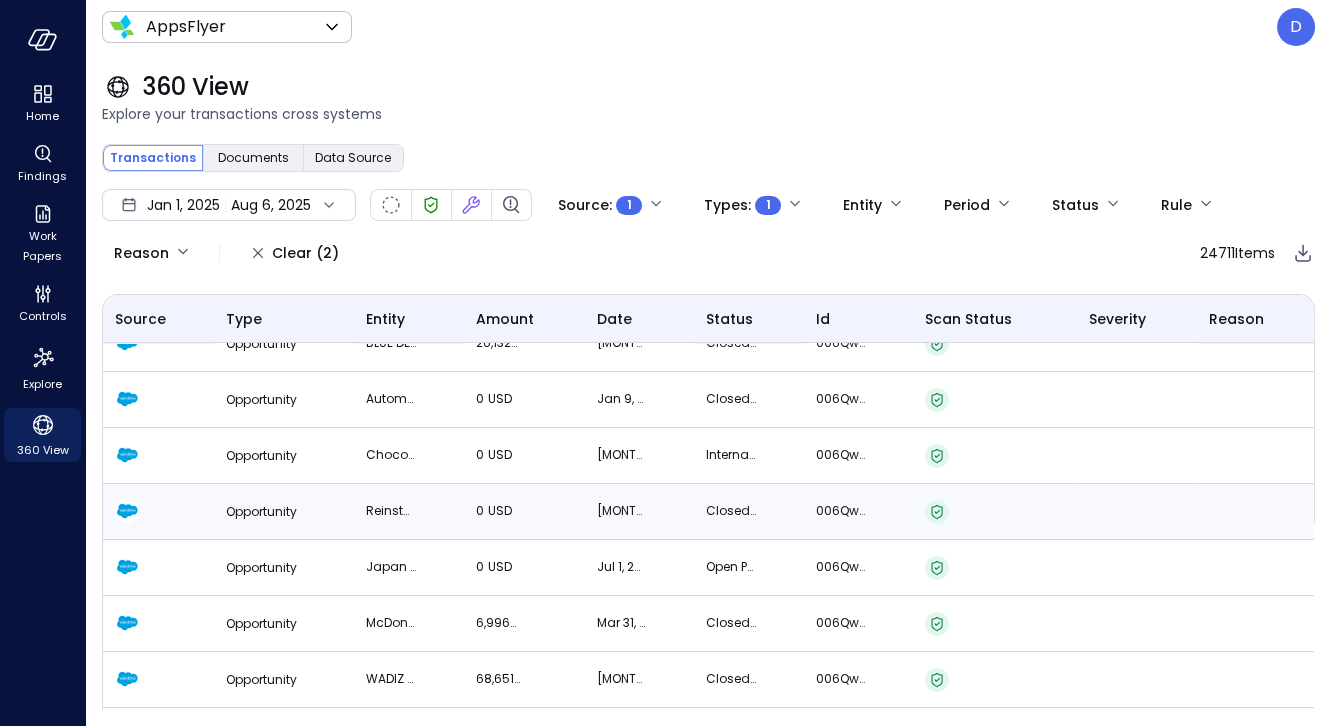 scroll, scrollTop: 0, scrollLeft: 0, axis: both 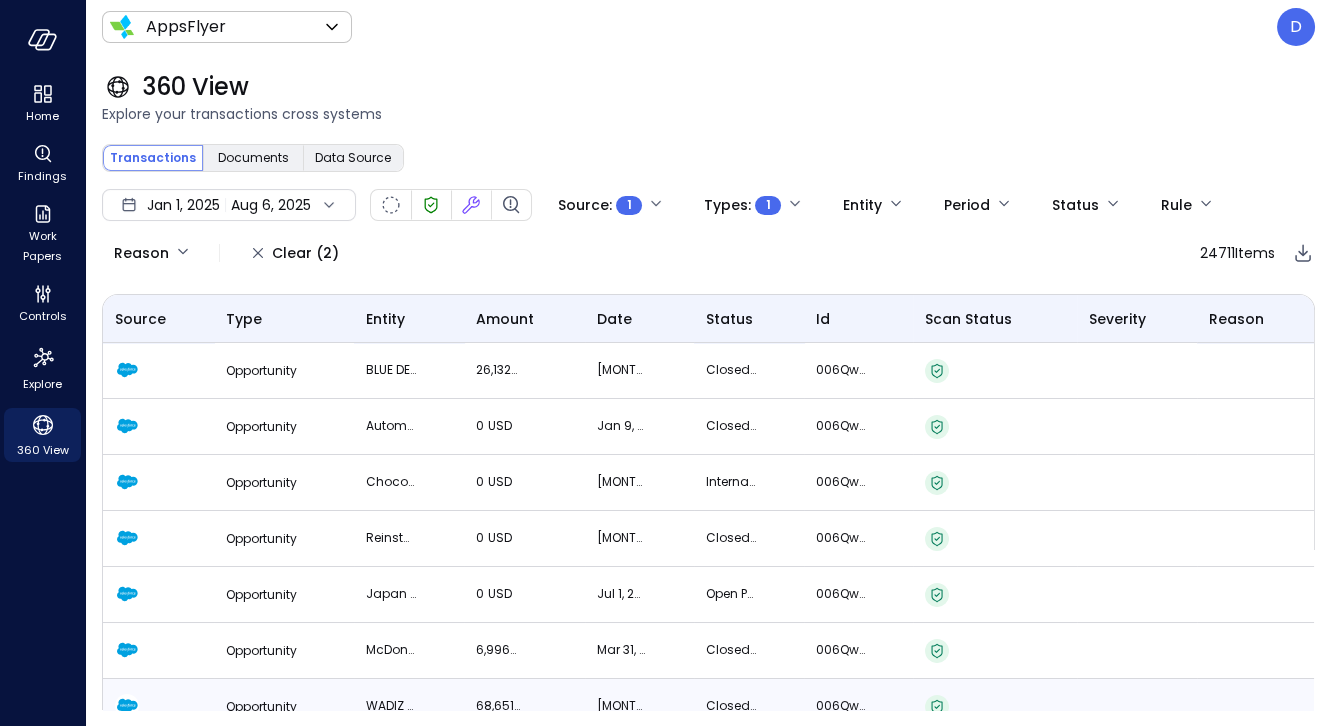 click on "Opportunity" at bounding box center [284, 707] 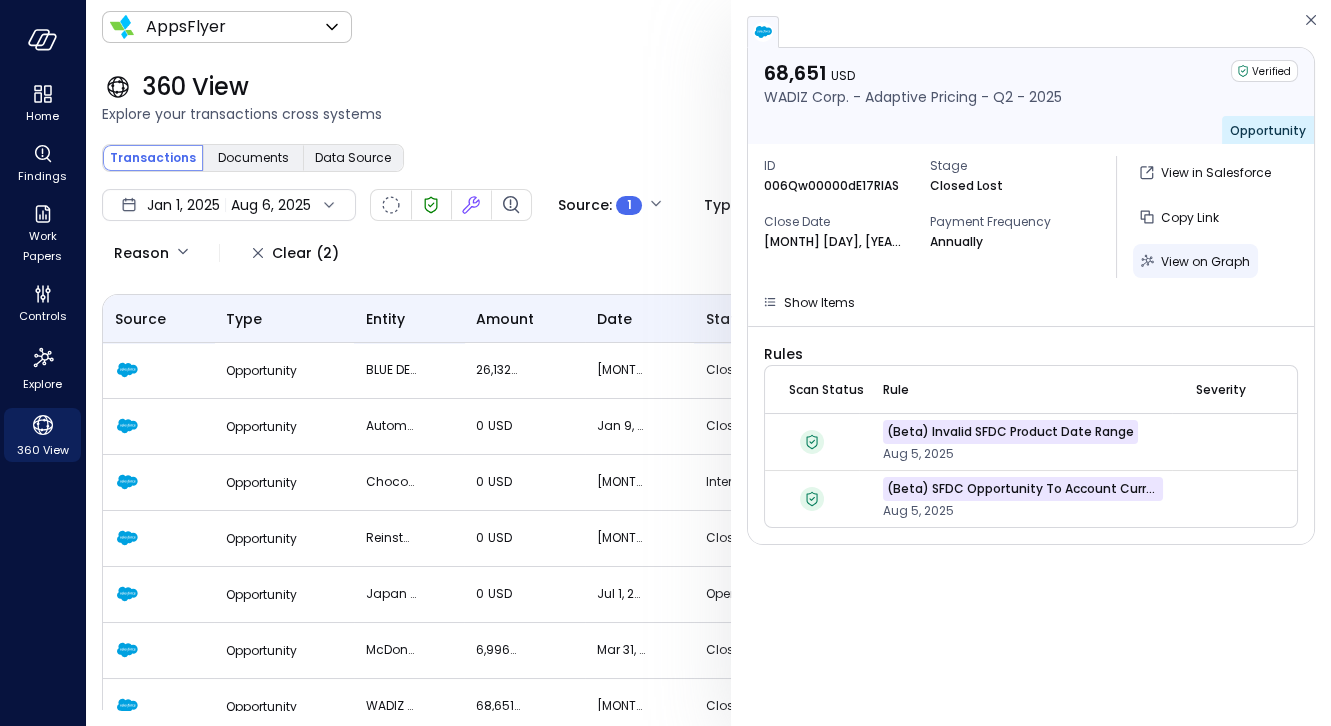 click on "View on Graph" at bounding box center [1205, 261] 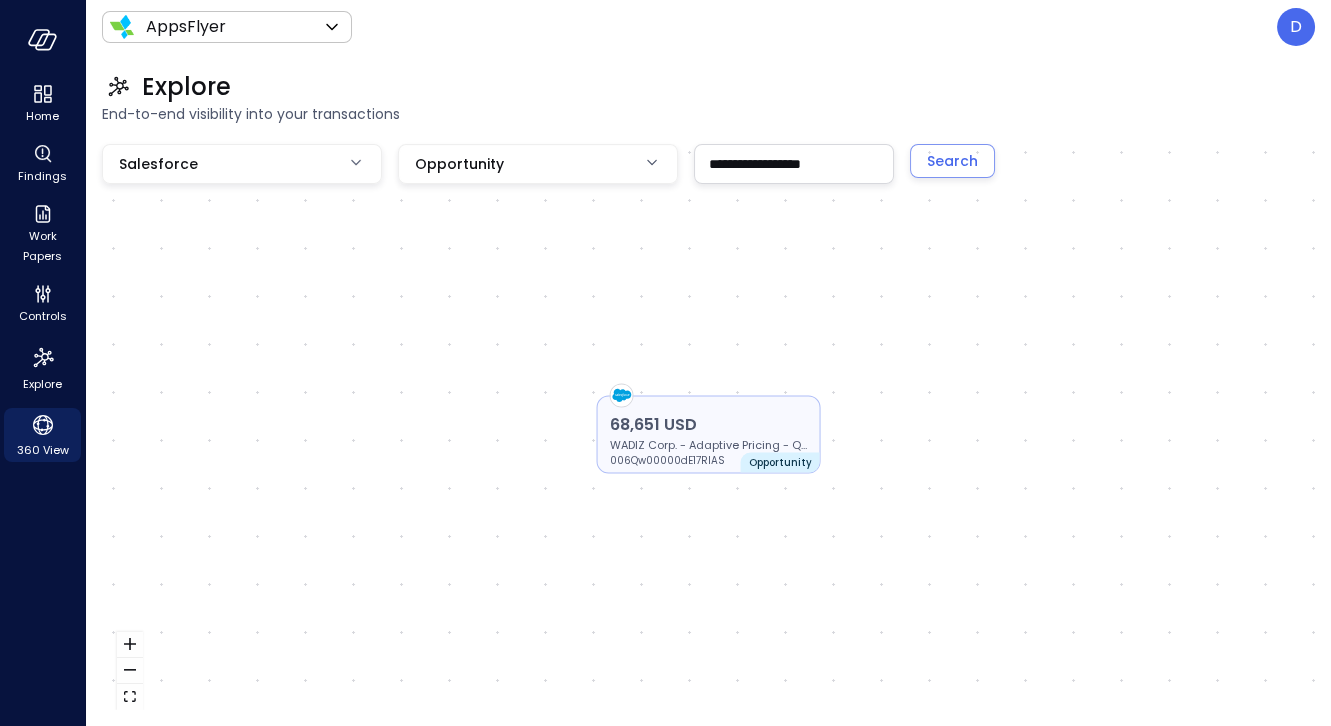 click on "68,651 USD" at bounding box center (709, 425) 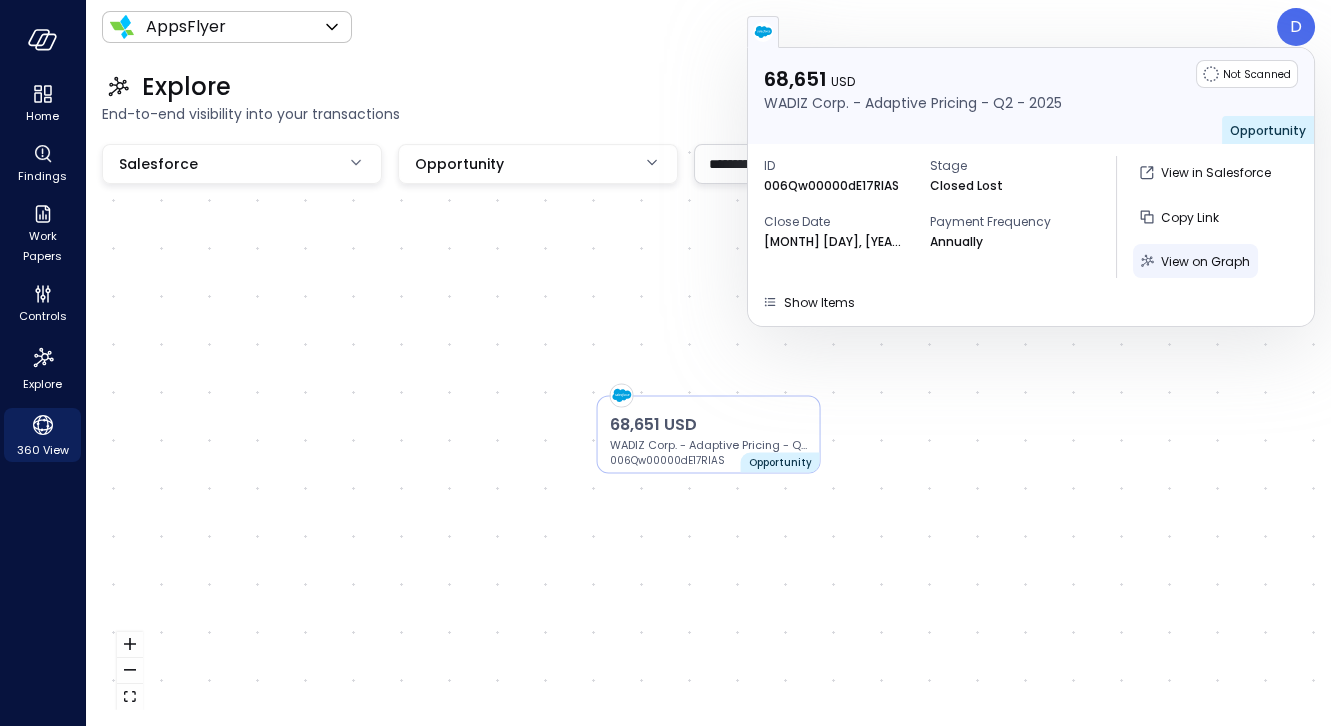 click on "View on Graph" at bounding box center (1205, 261) 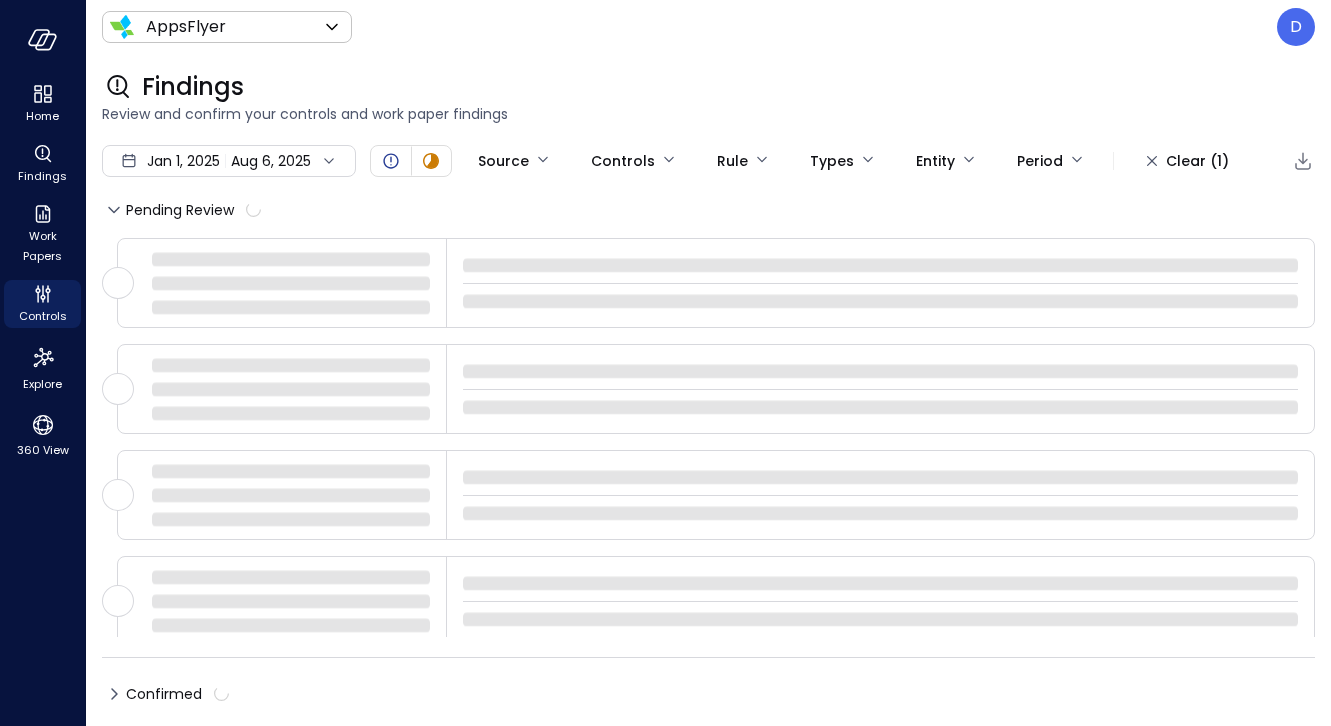 scroll, scrollTop: 0, scrollLeft: 0, axis: both 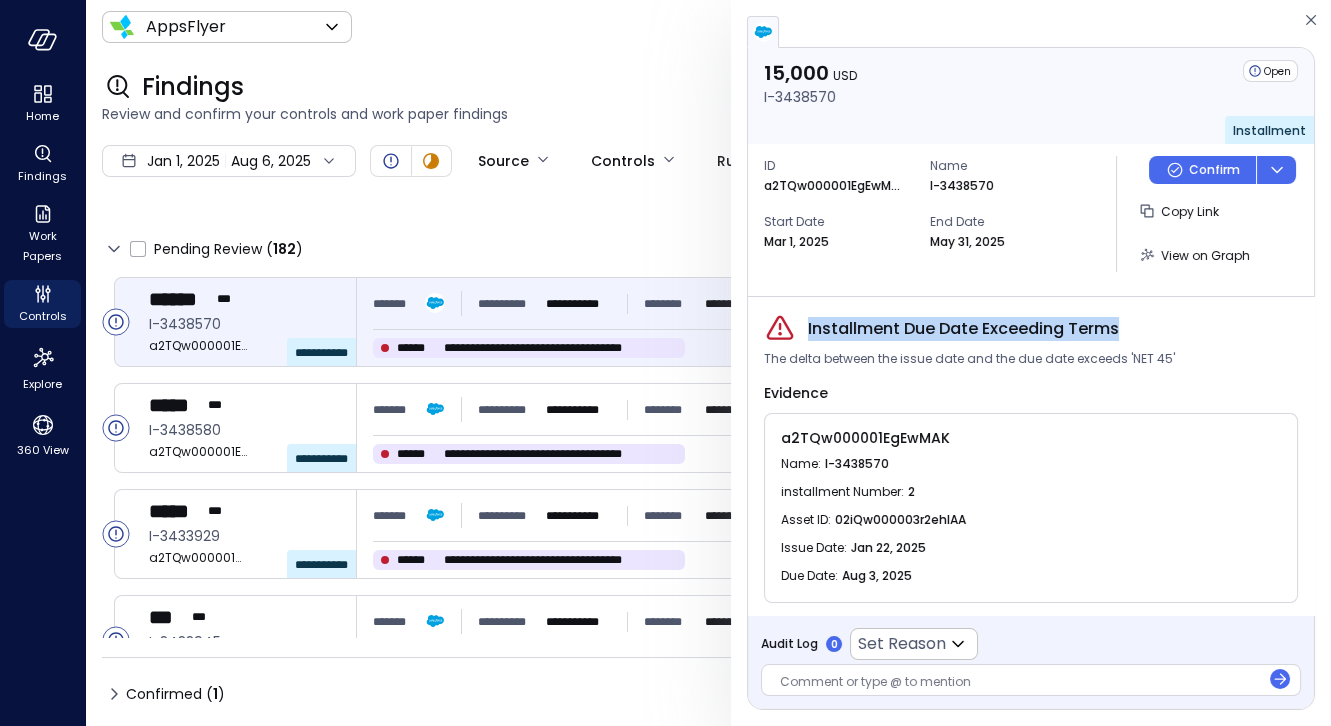 drag, startPoint x: 808, startPoint y: 327, endPoint x: 1133, endPoint y: 328, distance: 325.00153 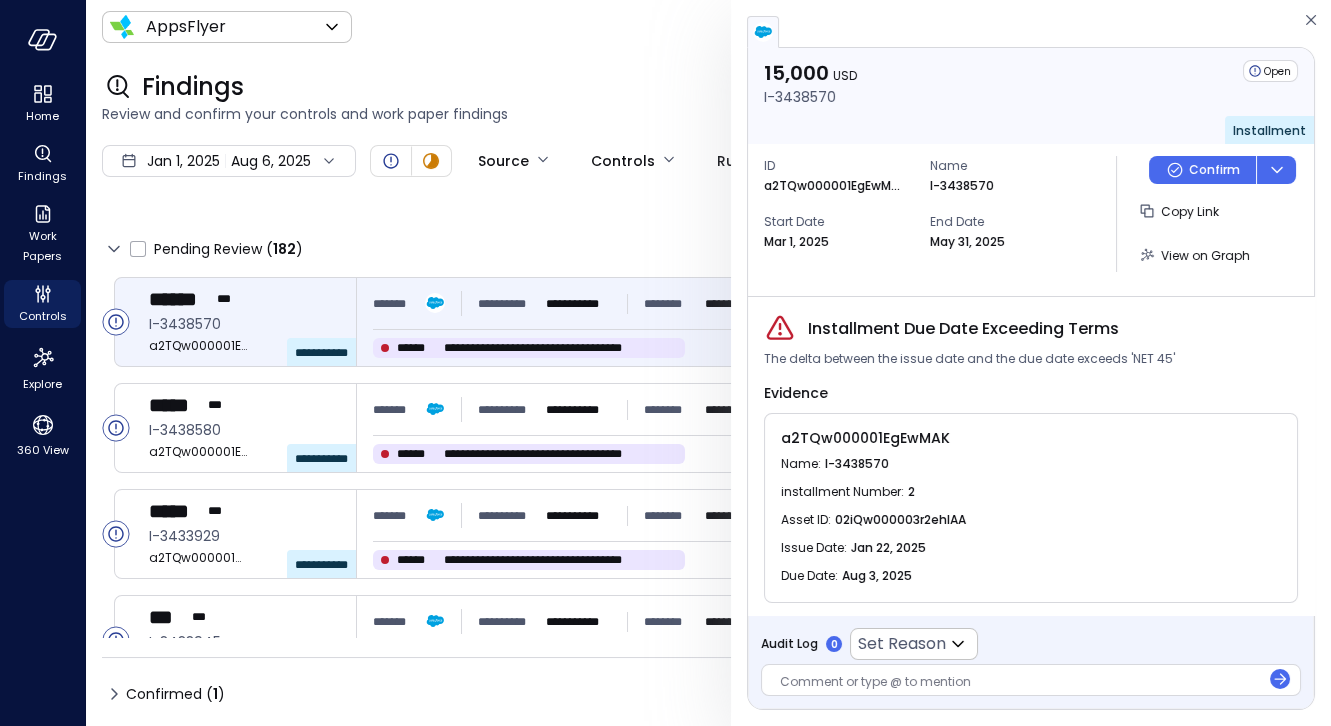 click on "Home Findings Work Papers Controls Explore 360 View" at bounding box center (43, 363) 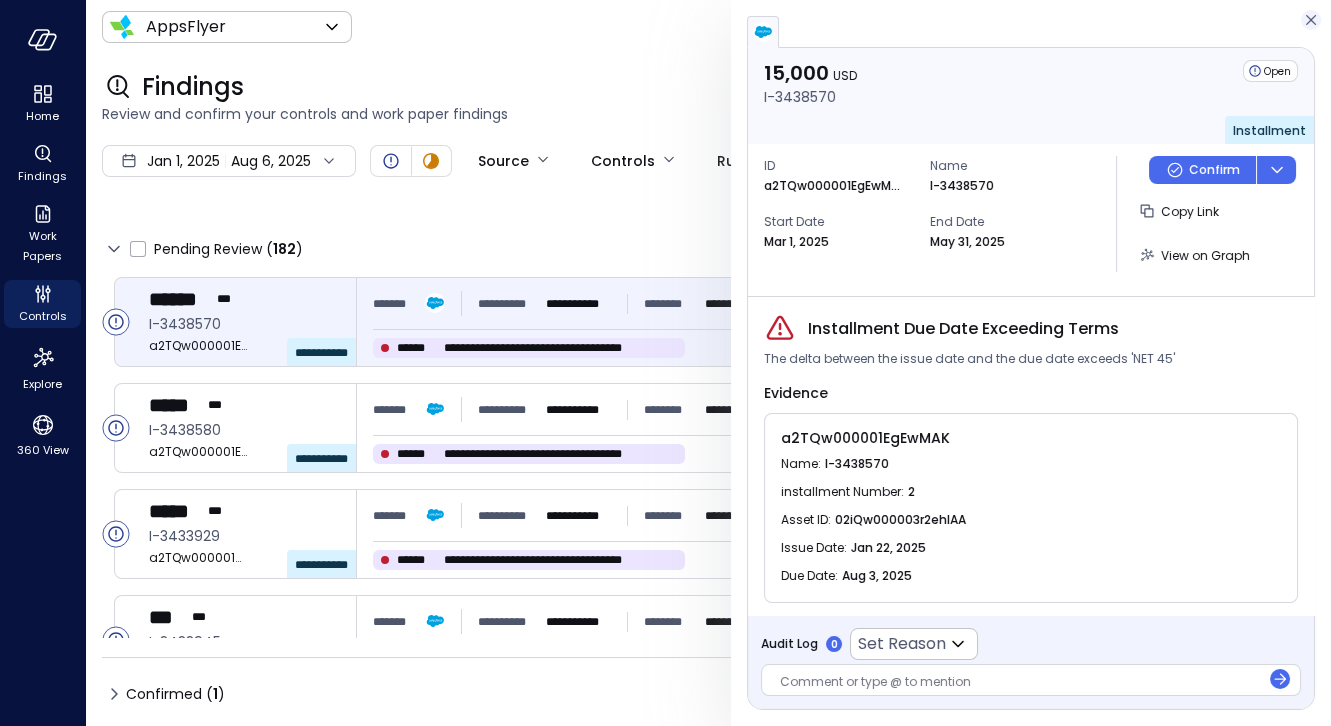 click 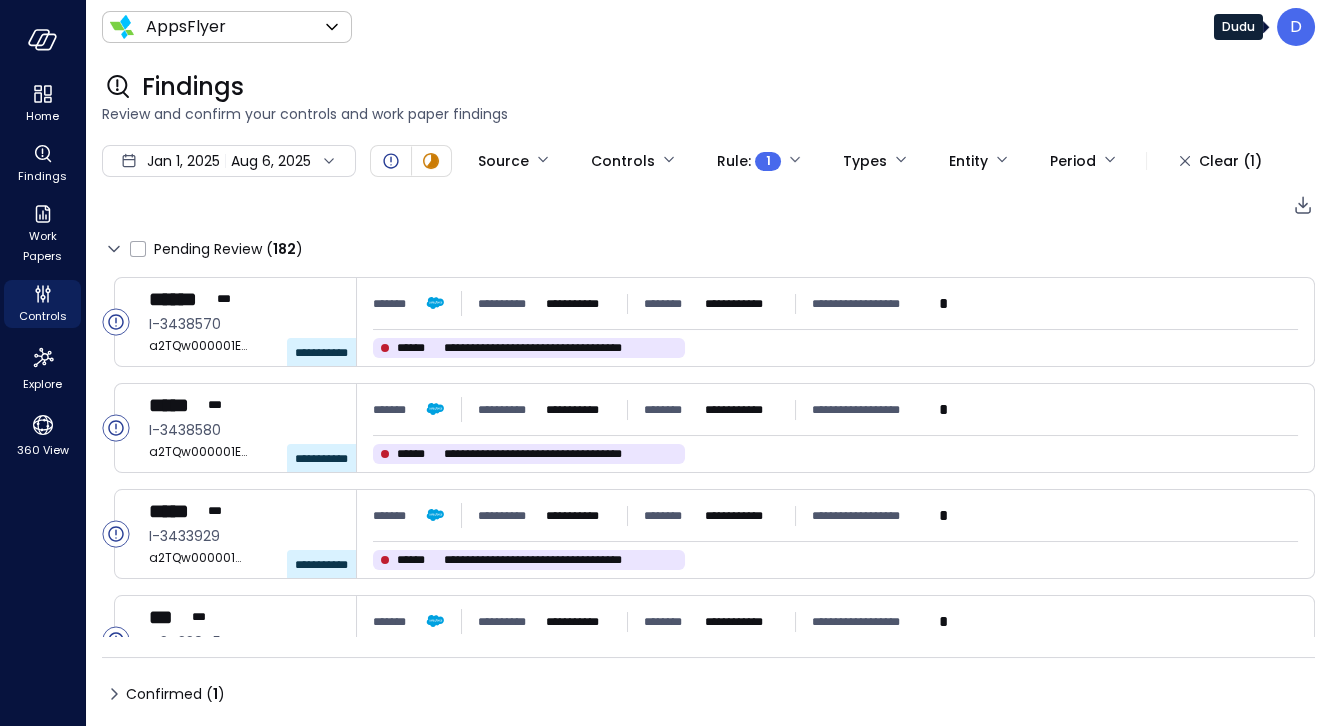 click on "D" at bounding box center [1296, 27] 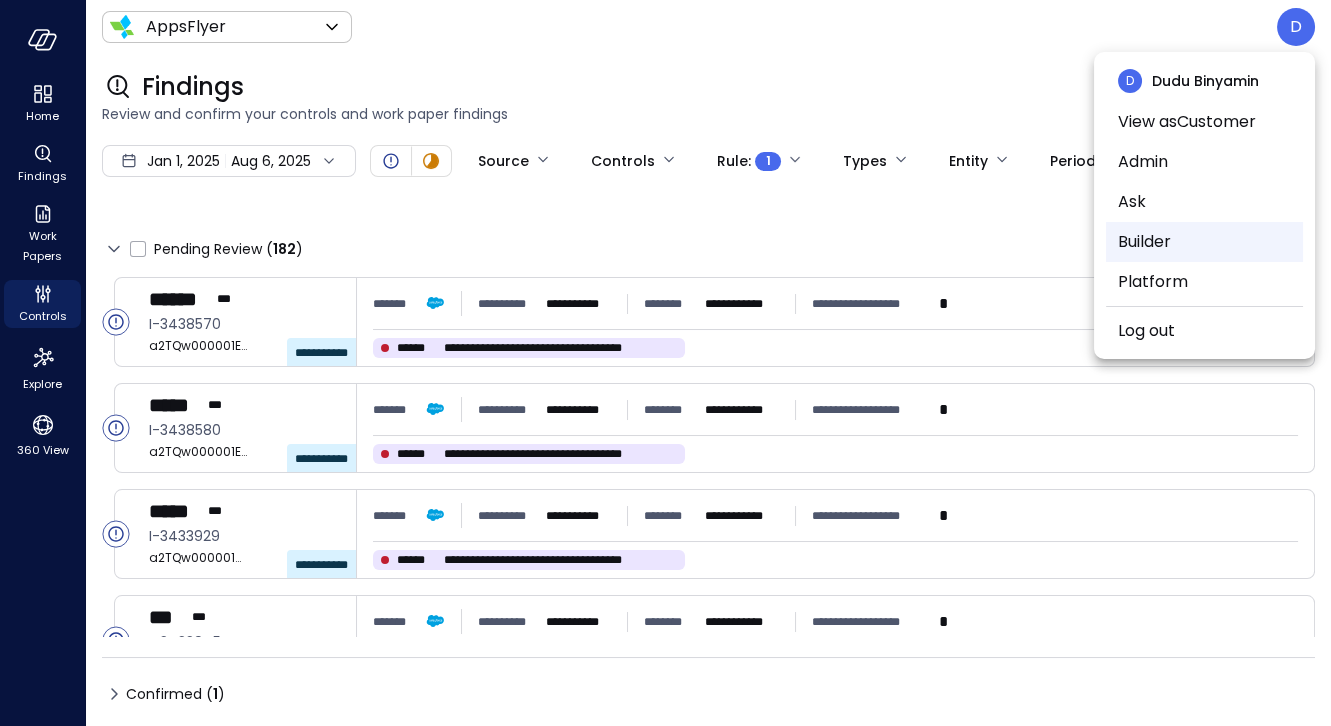 click on "Builder" at bounding box center (1204, 242) 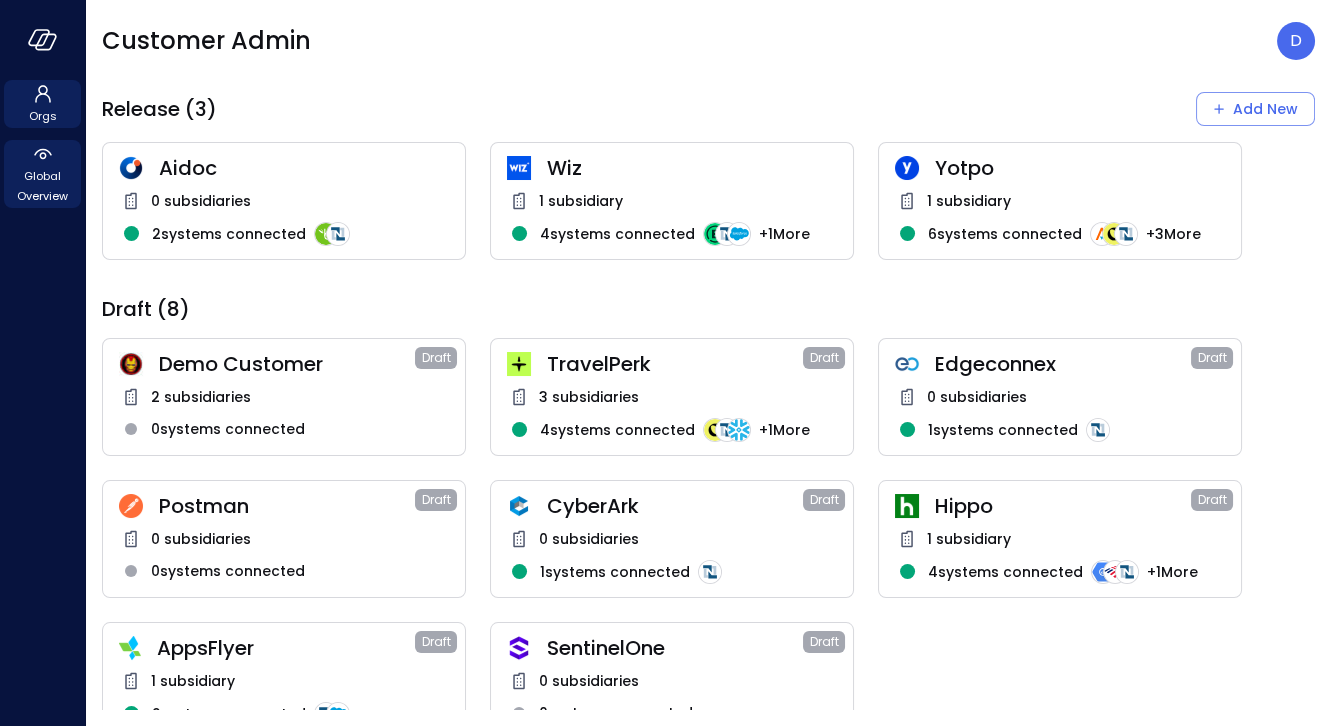 click on "Global Overview" at bounding box center (42, 186) 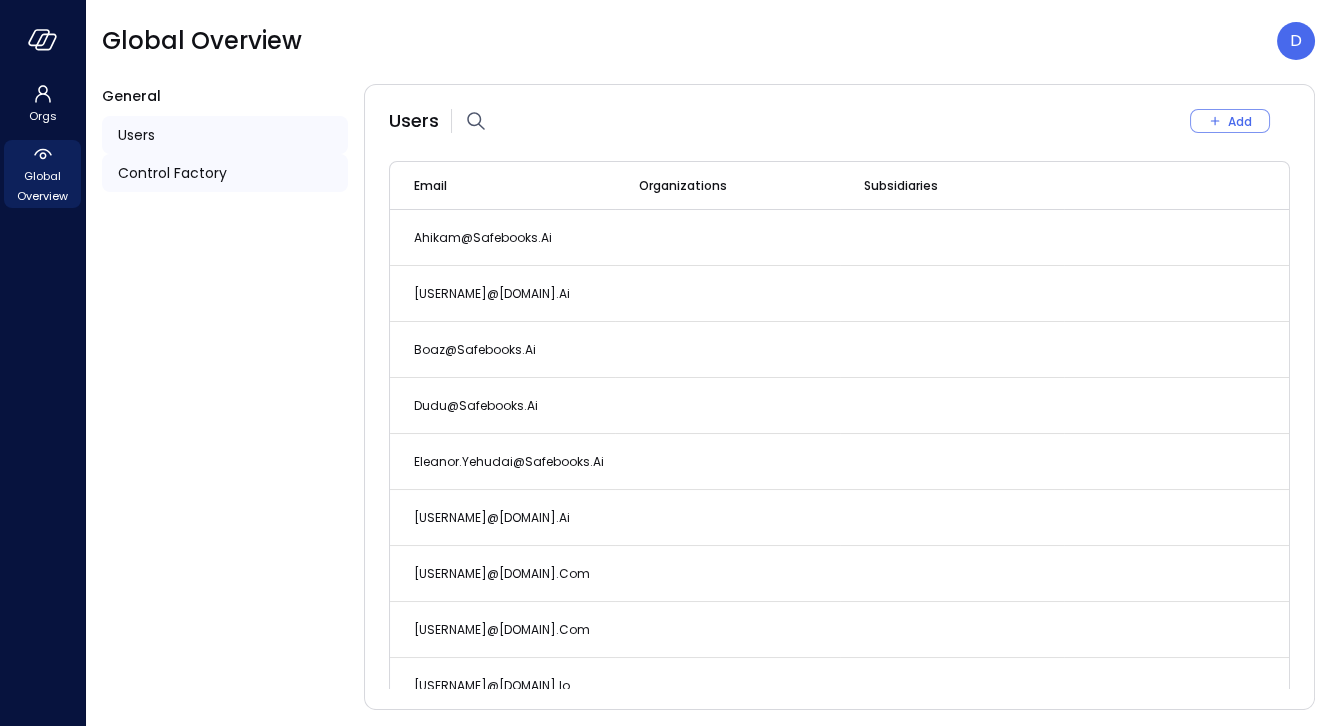 click on "Control Factory" at bounding box center [172, 173] 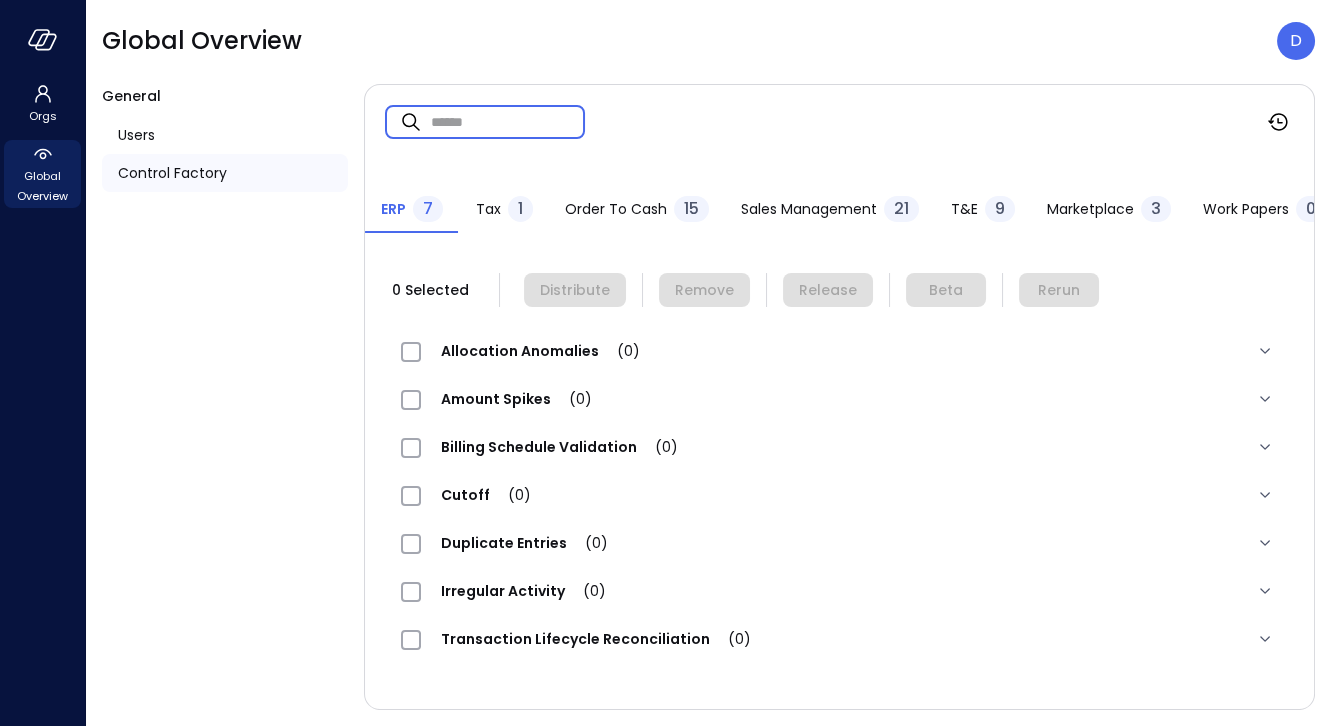 click at bounding box center [508, 121] 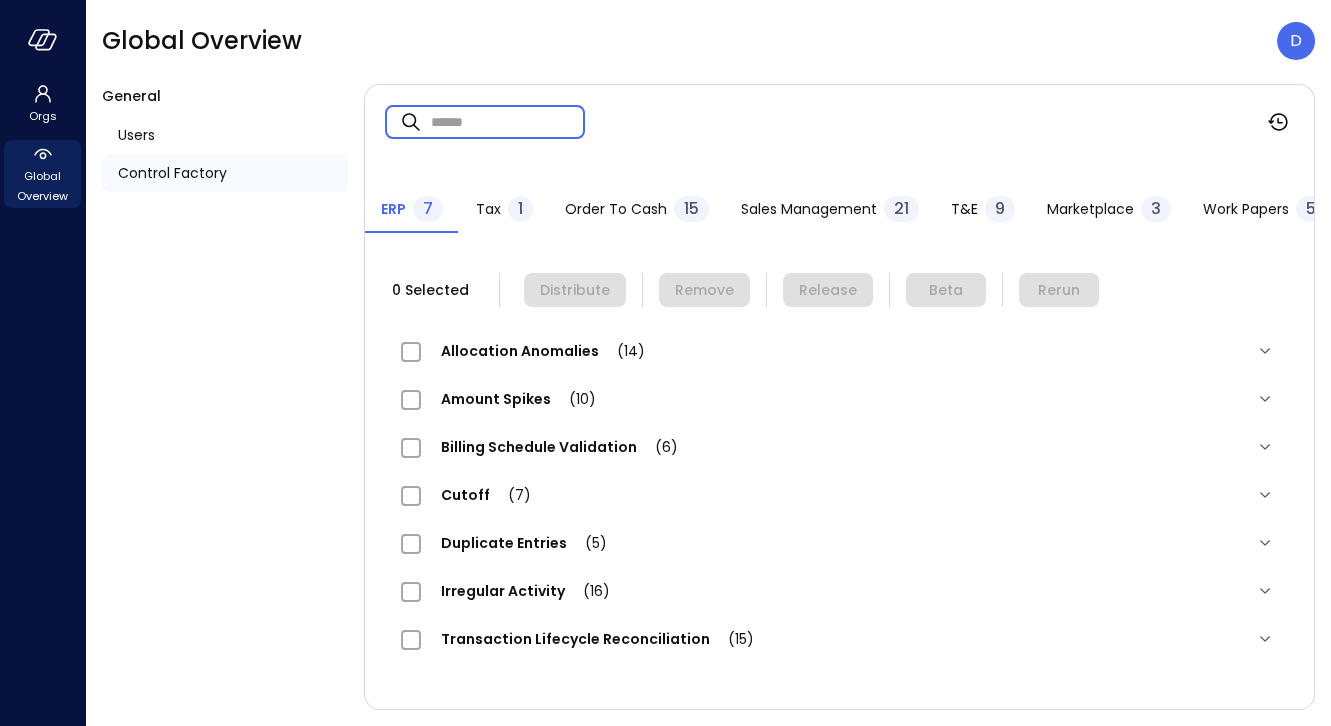 paste on "**********" 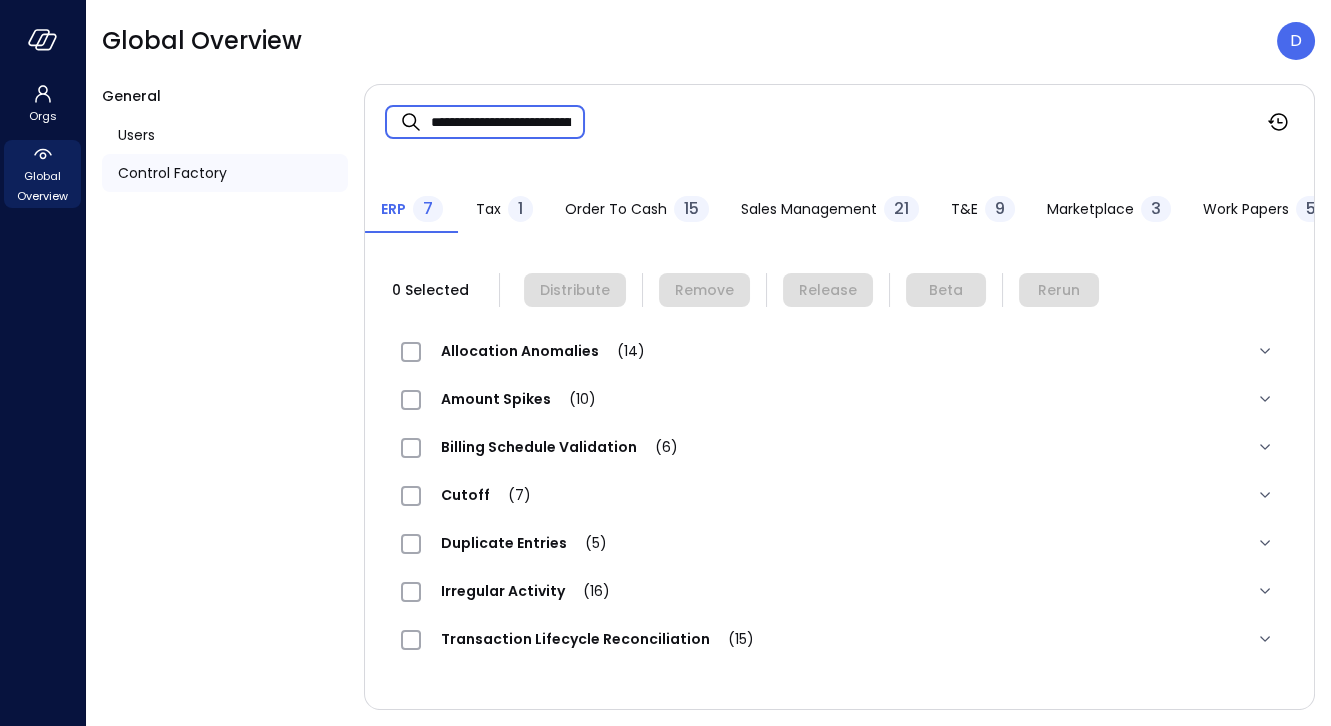 scroll, scrollTop: 0, scrollLeft: 128, axis: horizontal 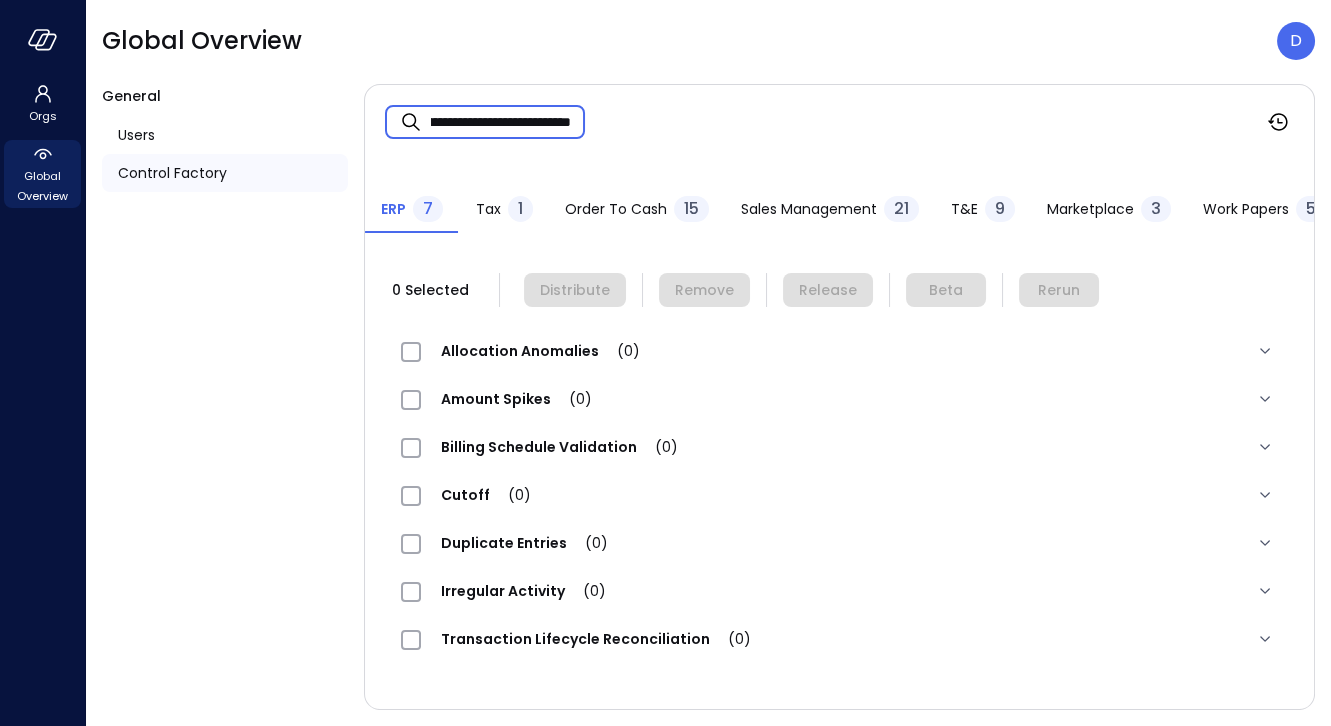 type on "**********" 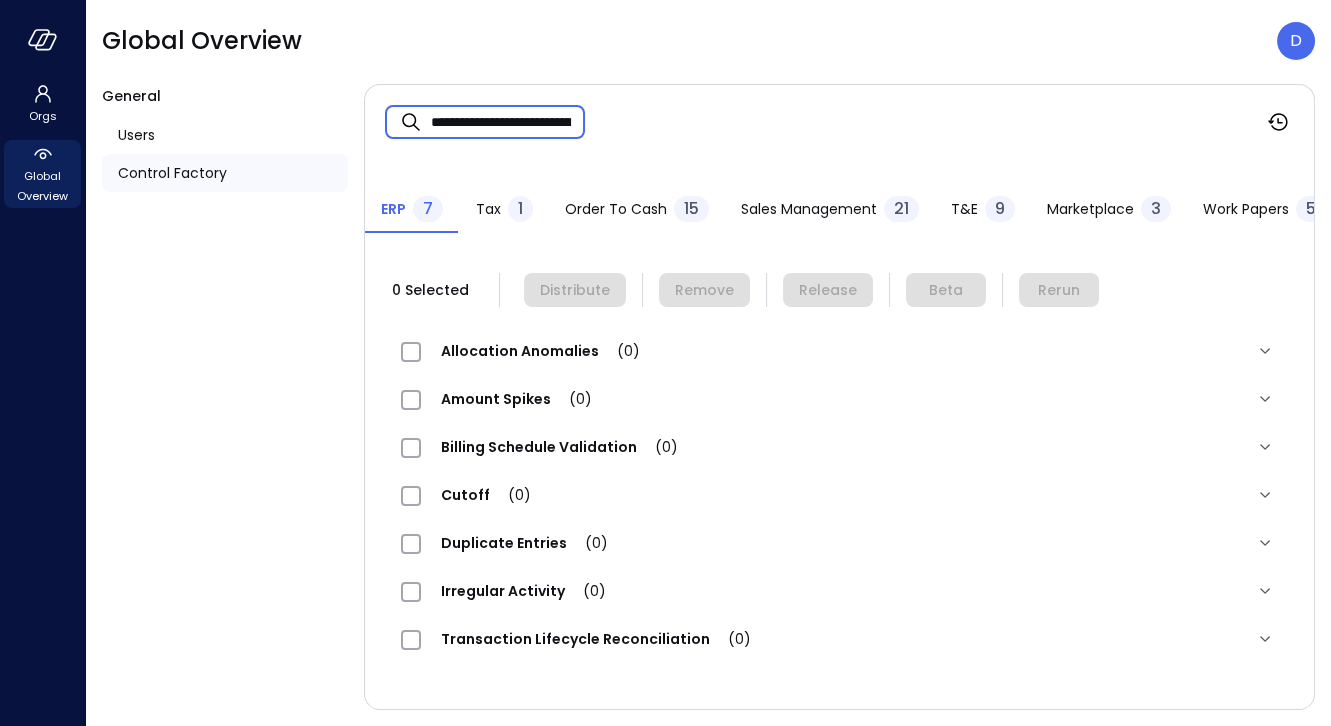 click on "T&E" at bounding box center [964, 209] 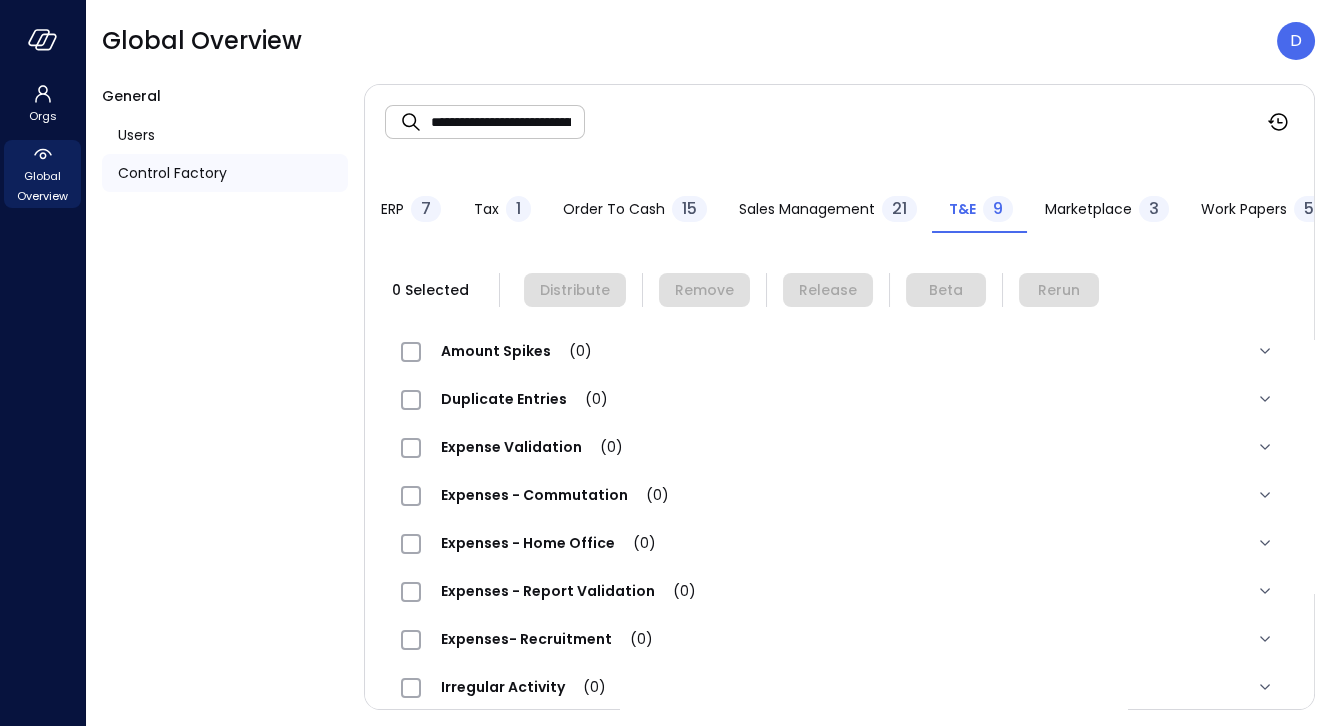 scroll, scrollTop: 69, scrollLeft: 0, axis: vertical 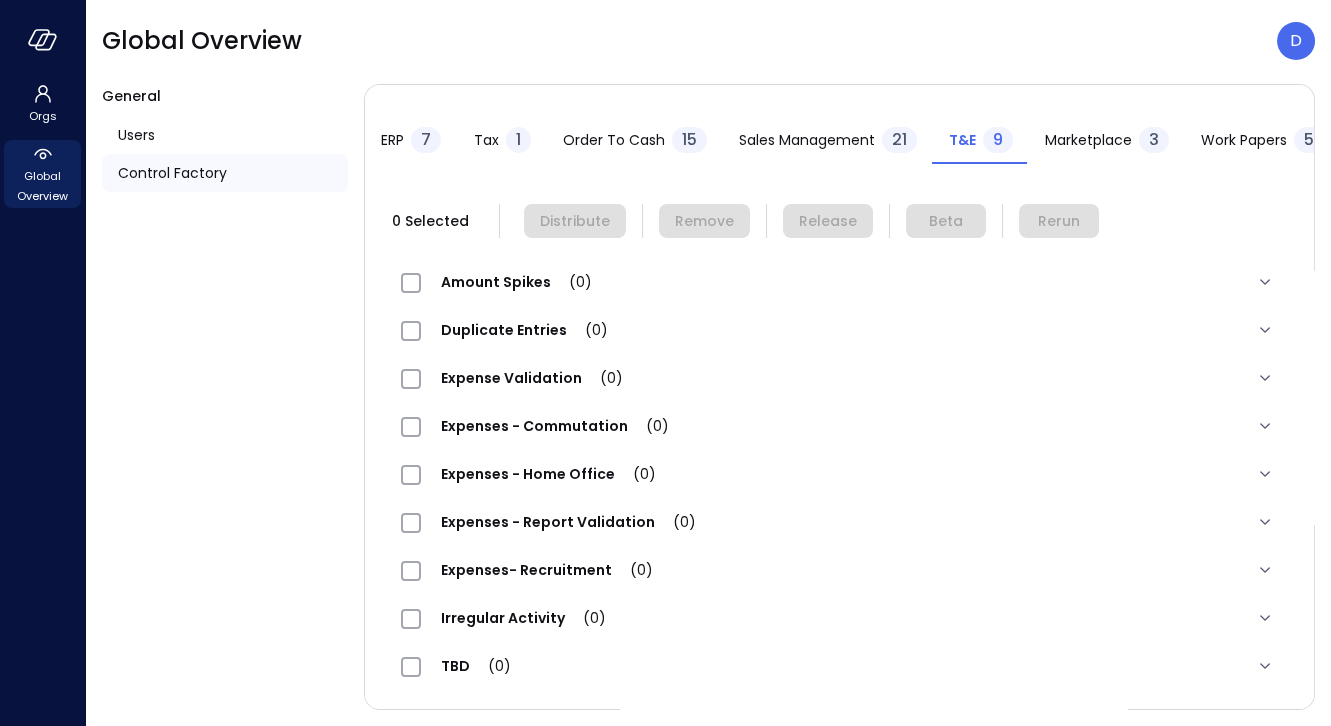 click on "Order to Cash" at bounding box center (614, 140) 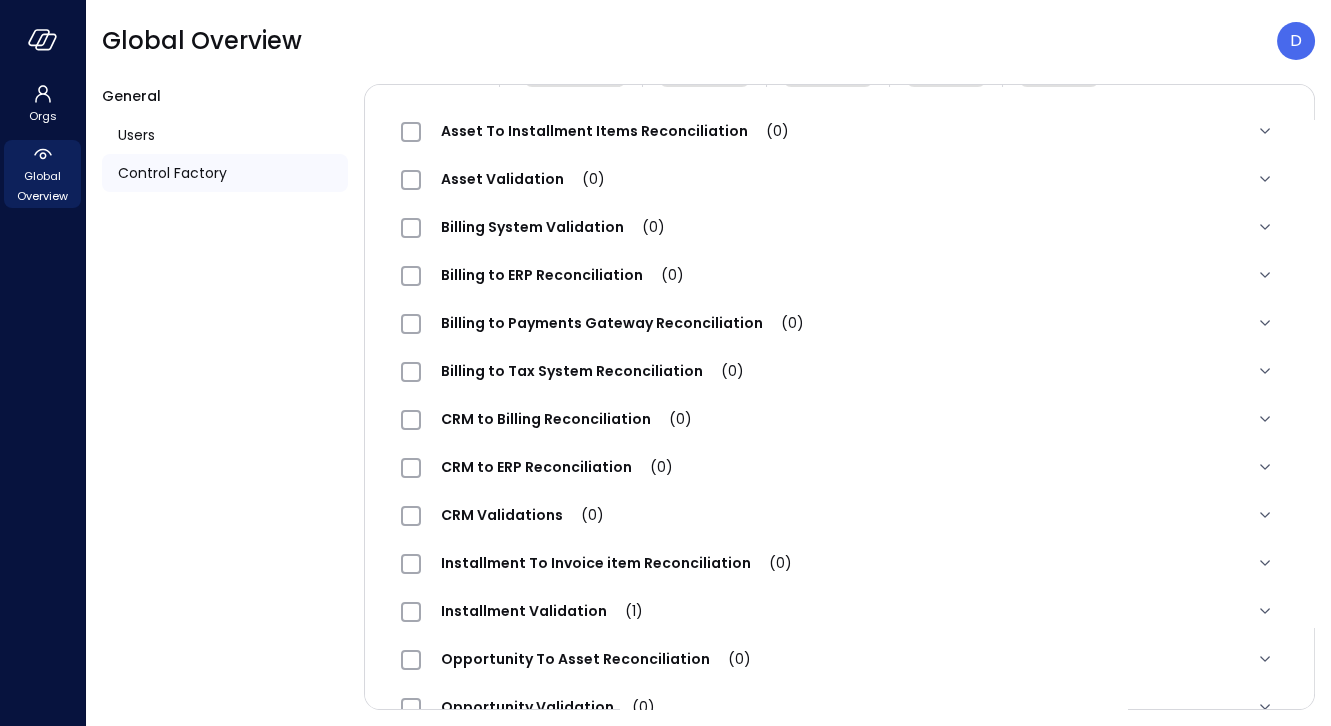 scroll, scrollTop: 357, scrollLeft: 0, axis: vertical 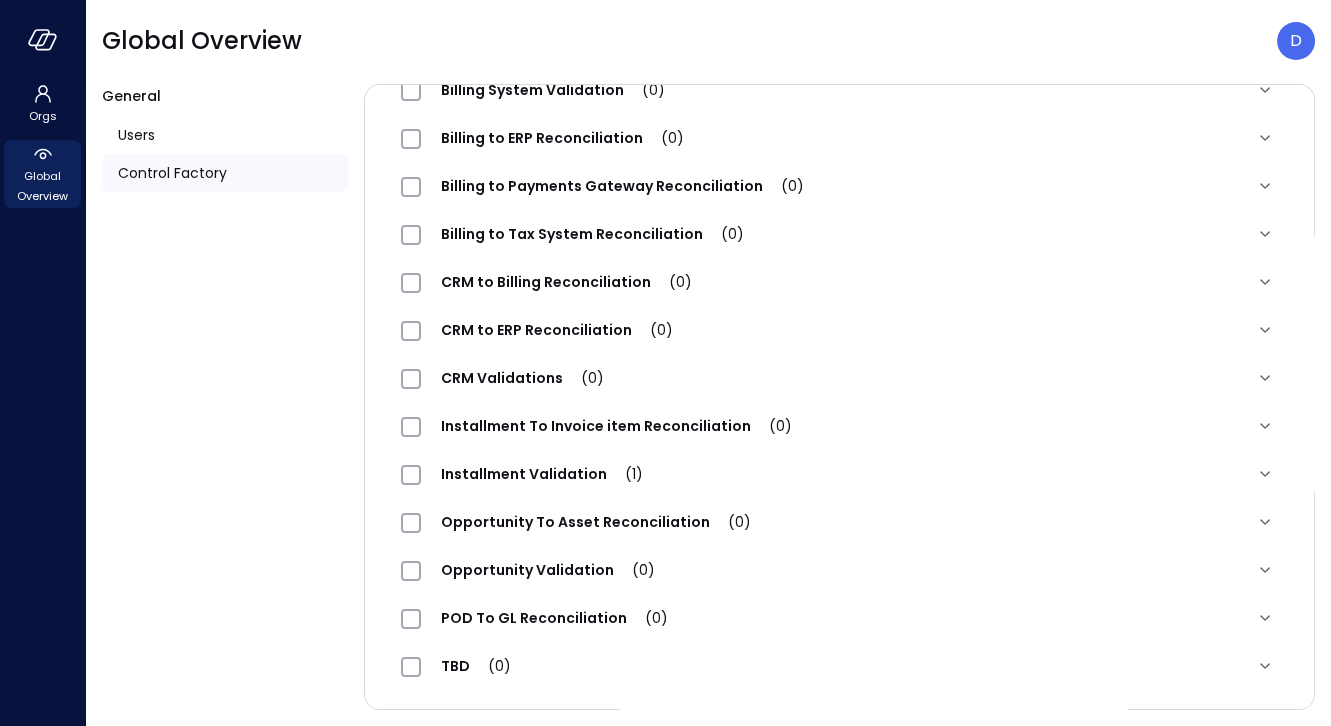 click on "Installment Validation (1)" at bounding box center (542, 474) 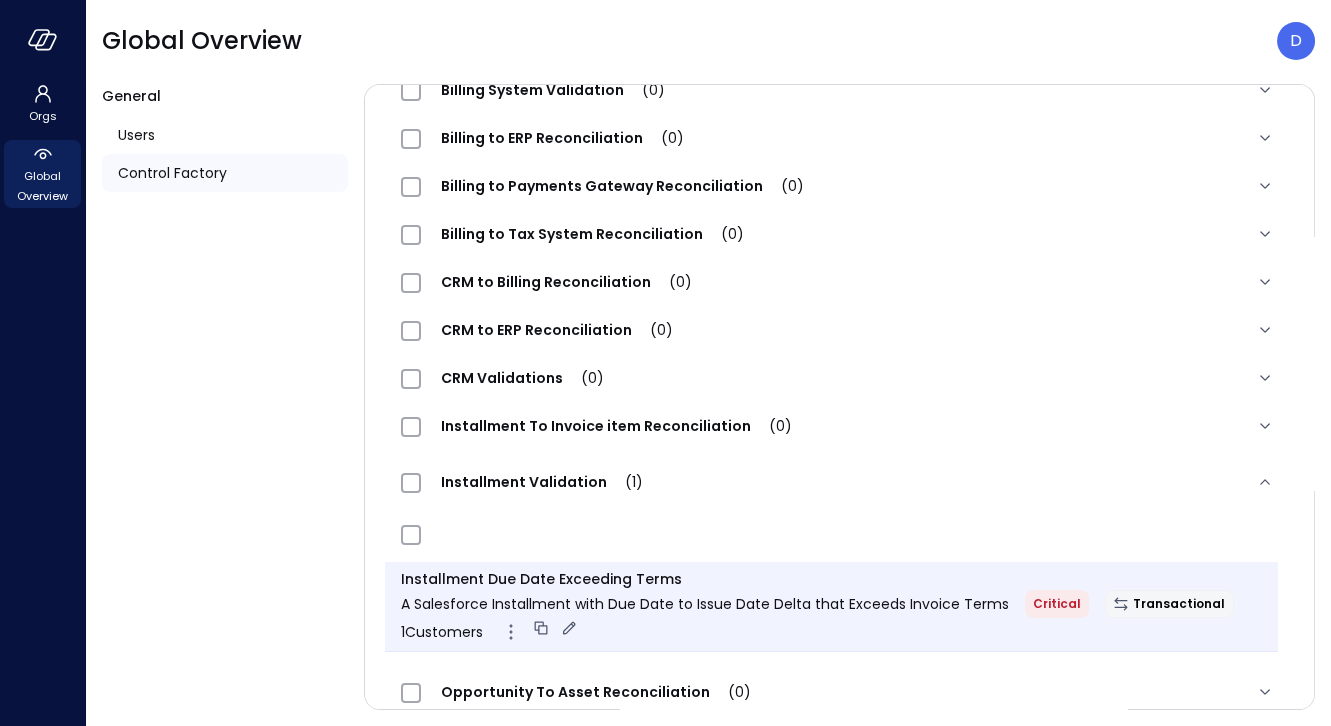 click 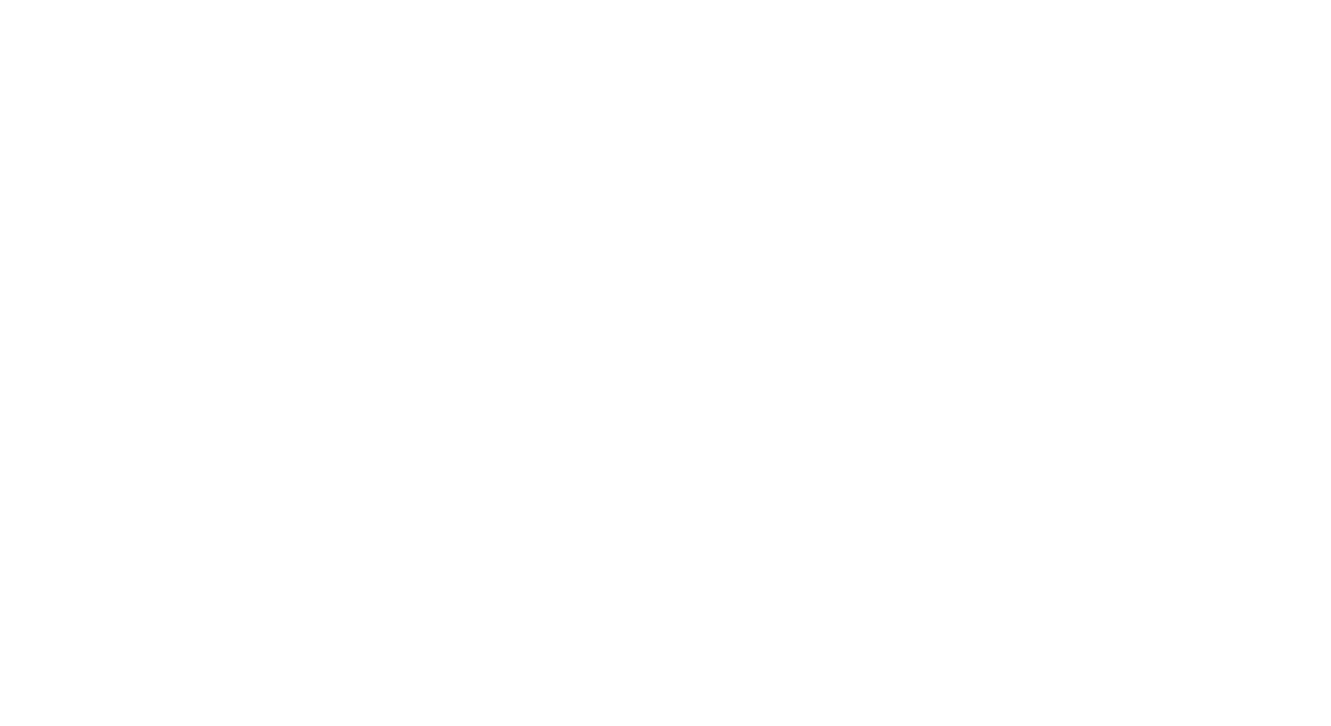 scroll, scrollTop: 0, scrollLeft: 0, axis: both 